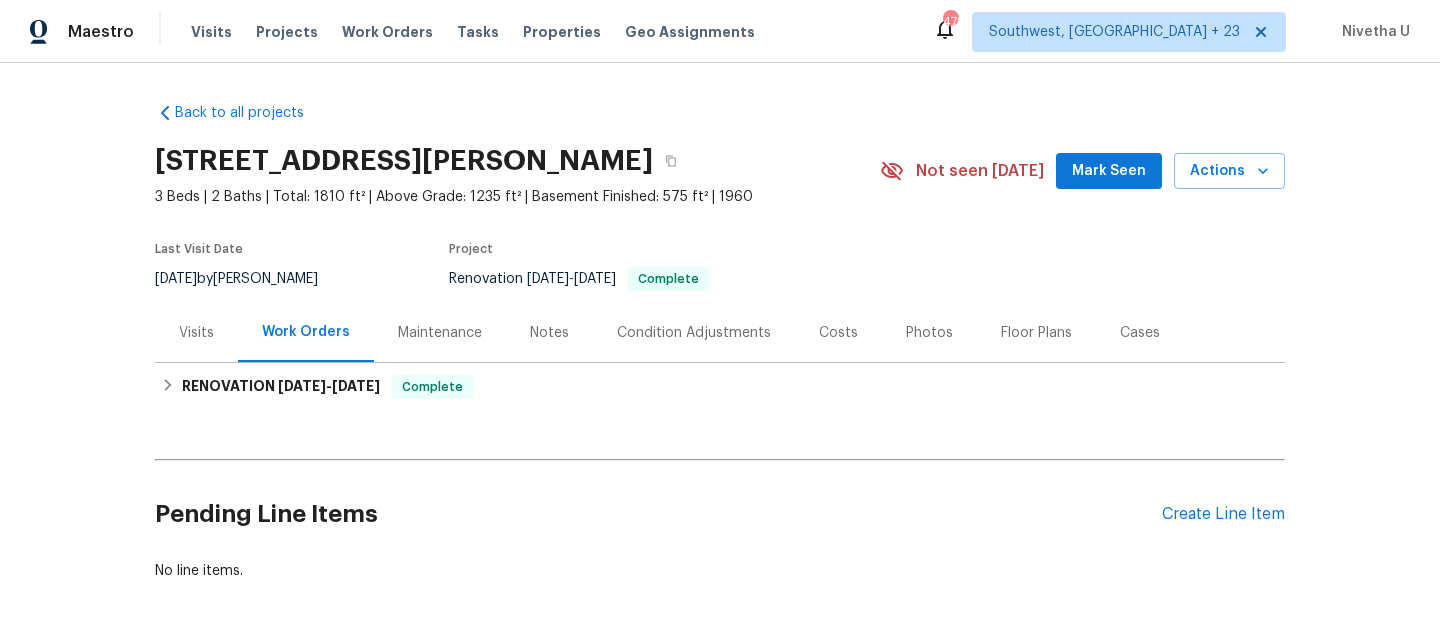 scroll, scrollTop: 0, scrollLeft: 0, axis: both 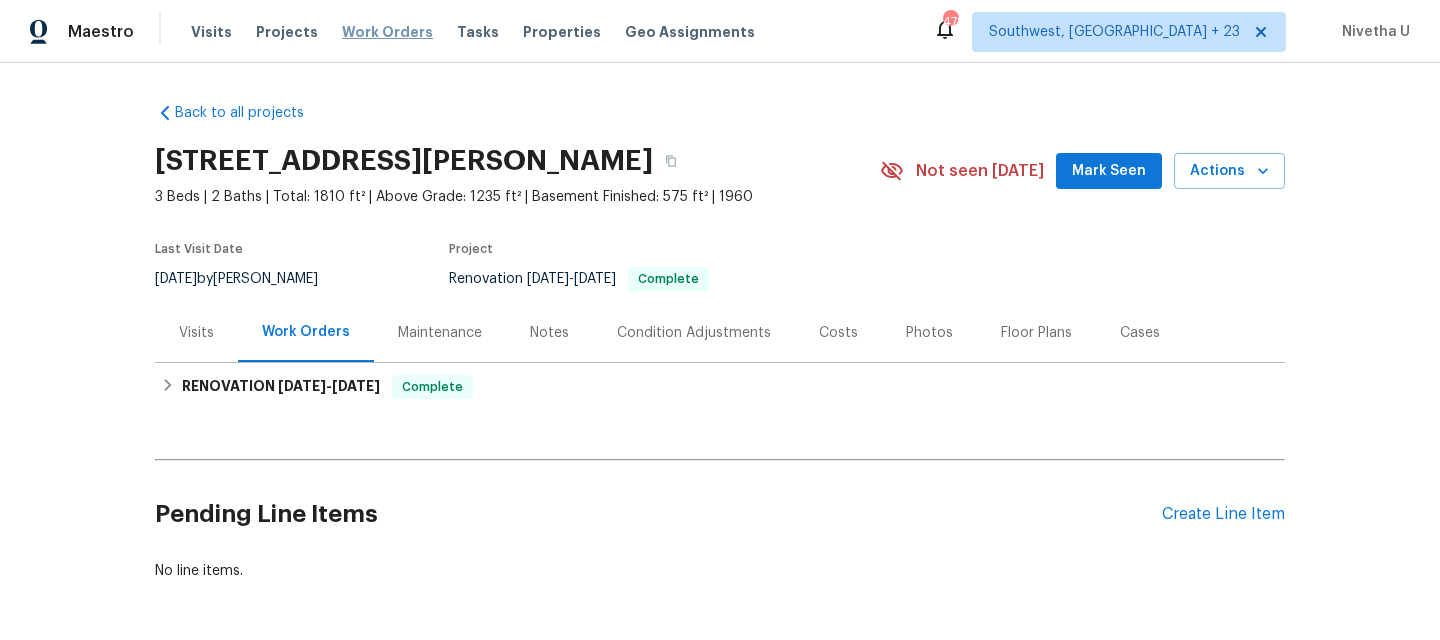click on "Work Orders" at bounding box center (387, 32) 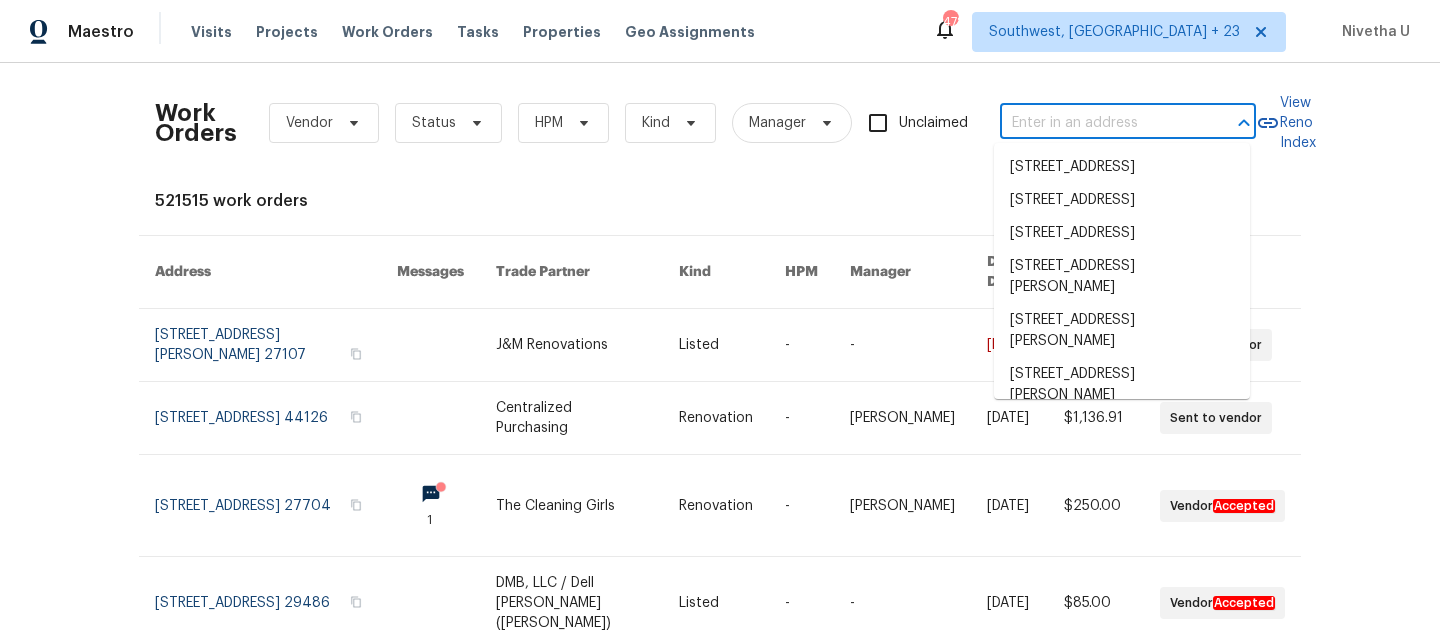 click at bounding box center (1100, 123) 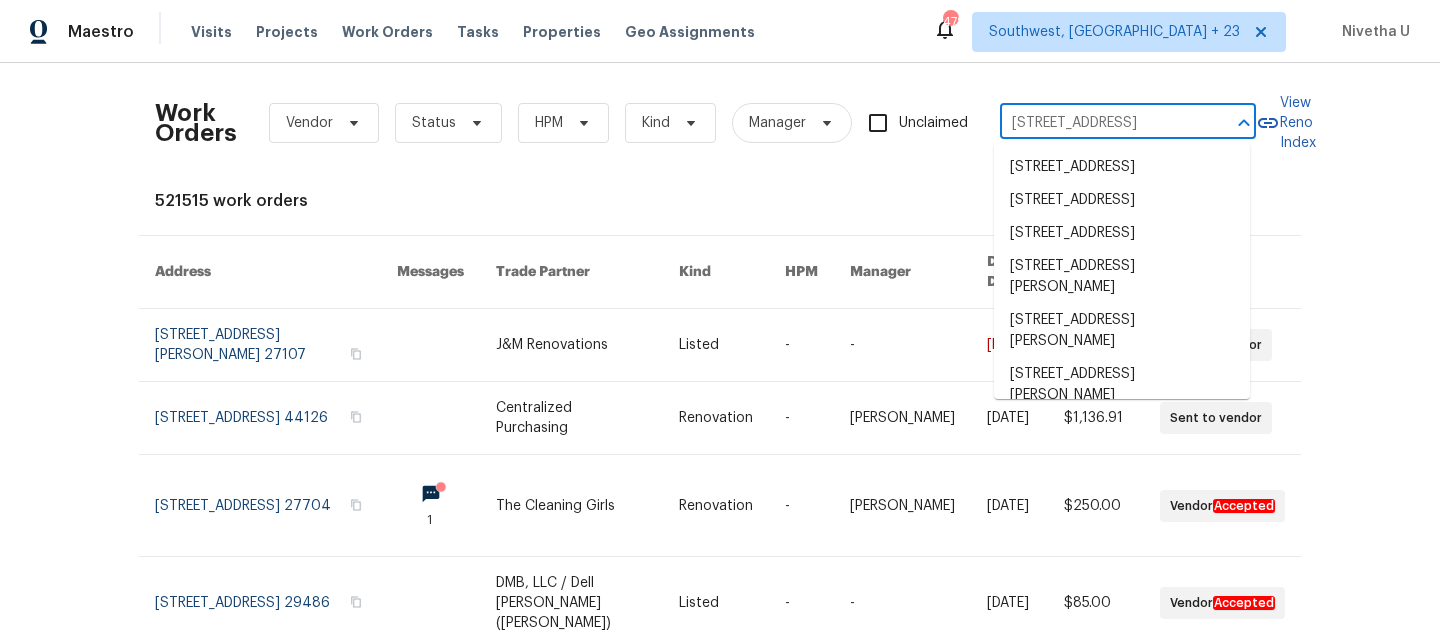 scroll, scrollTop: 0, scrollLeft: 45, axis: horizontal 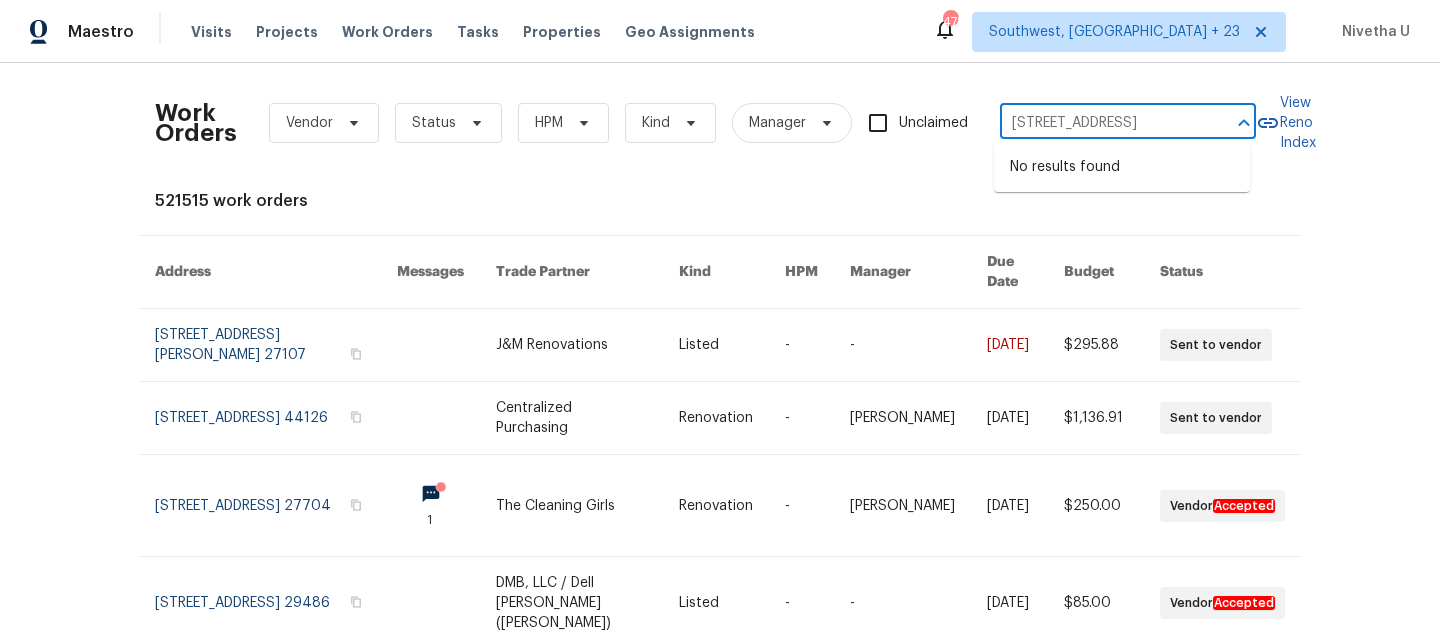 type on "[STREET_ADDRESS]" 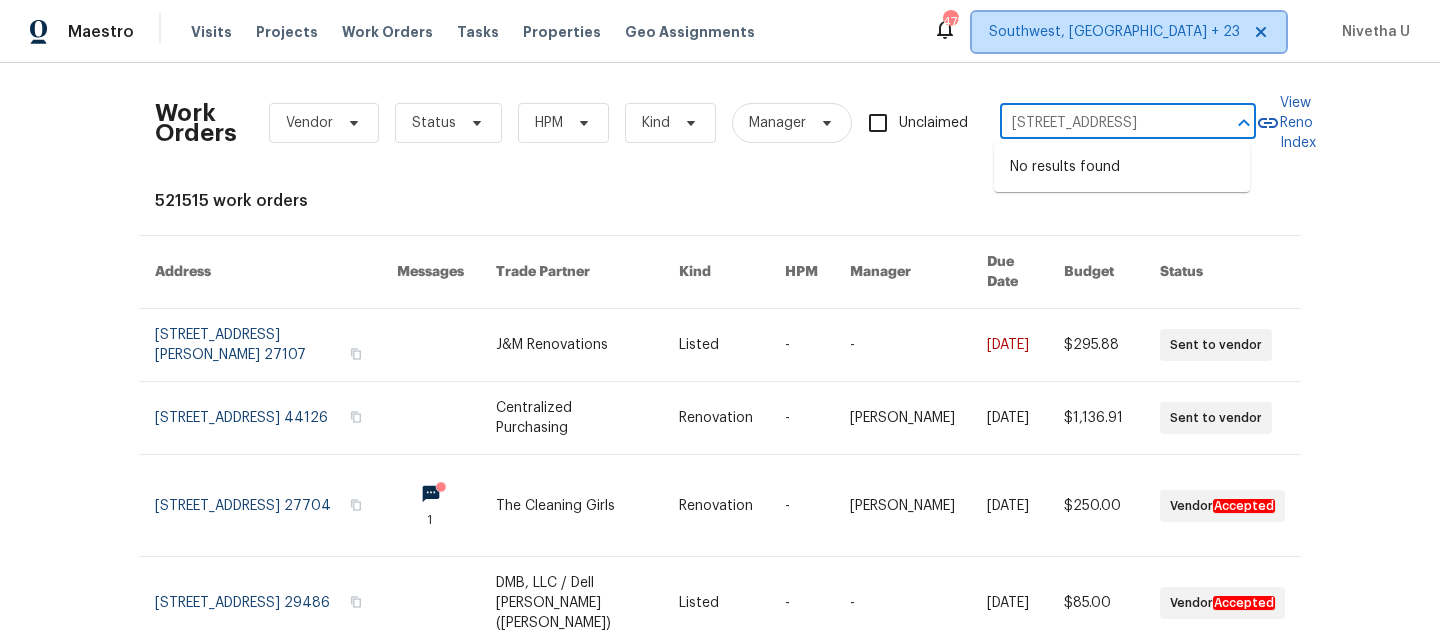type 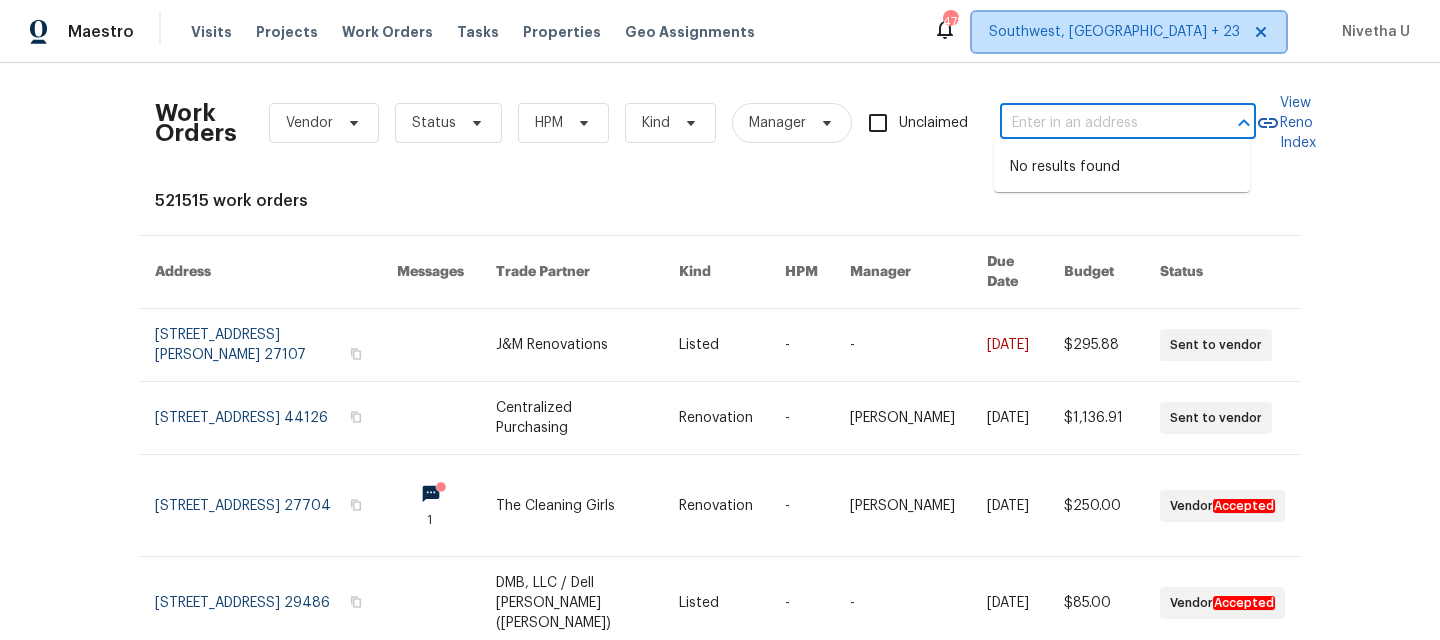 click on "Southwest, [GEOGRAPHIC_DATA] + 23" at bounding box center [1114, 32] 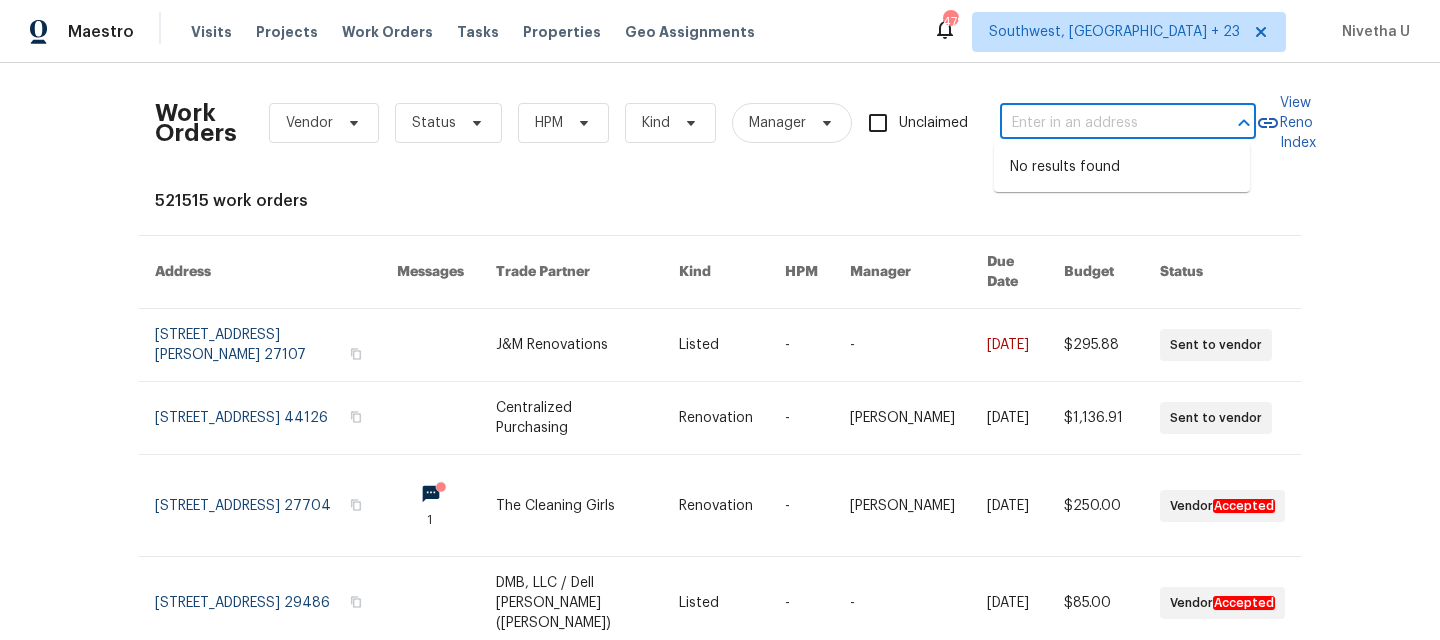 scroll, scrollTop: 0, scrollLeft: 0, axis: both 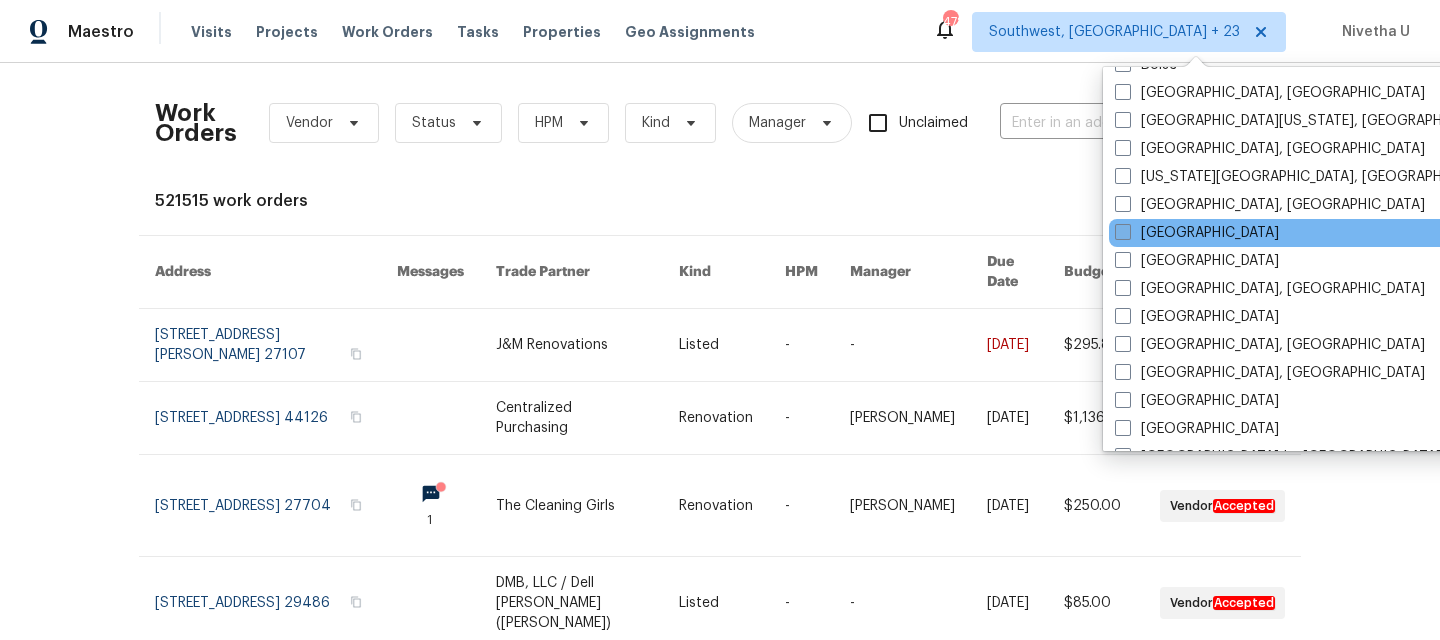 click on "[GEOGRAPHIC_DATA]" at bounding box center [1197, 233] 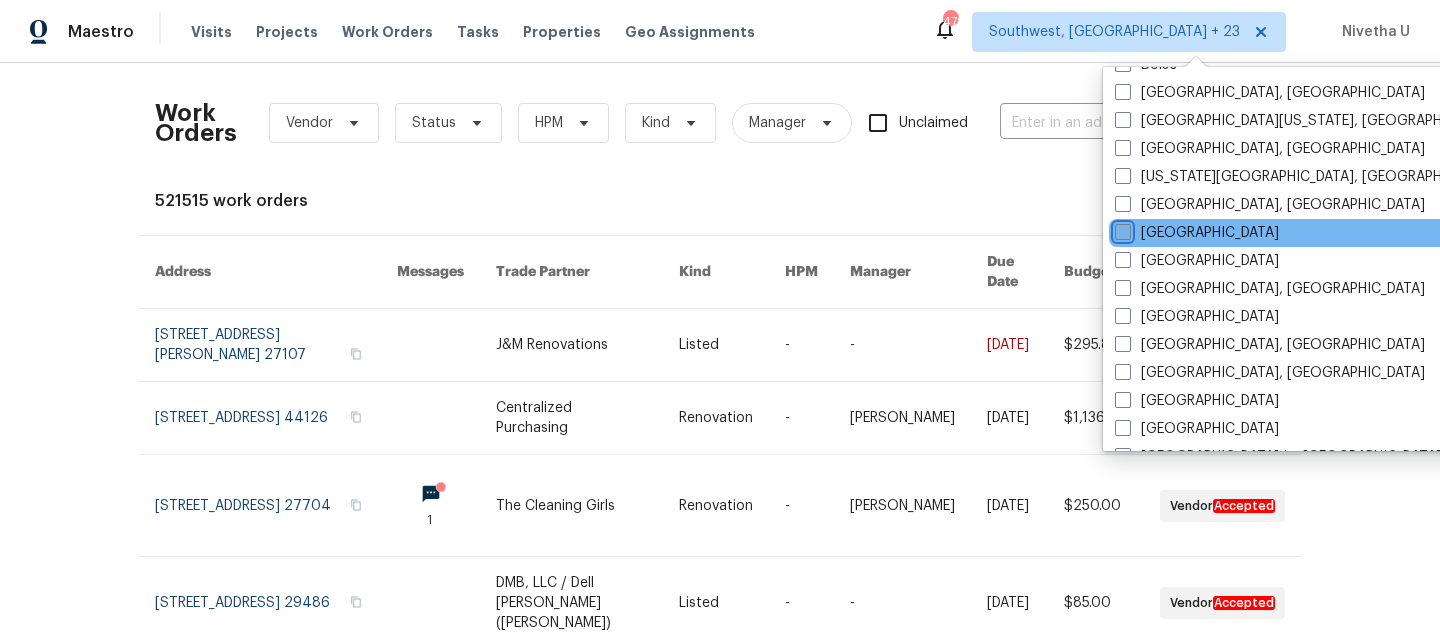 click on "[GEOGRAPHIC_DATA]" at bounding box center [1121, 229] 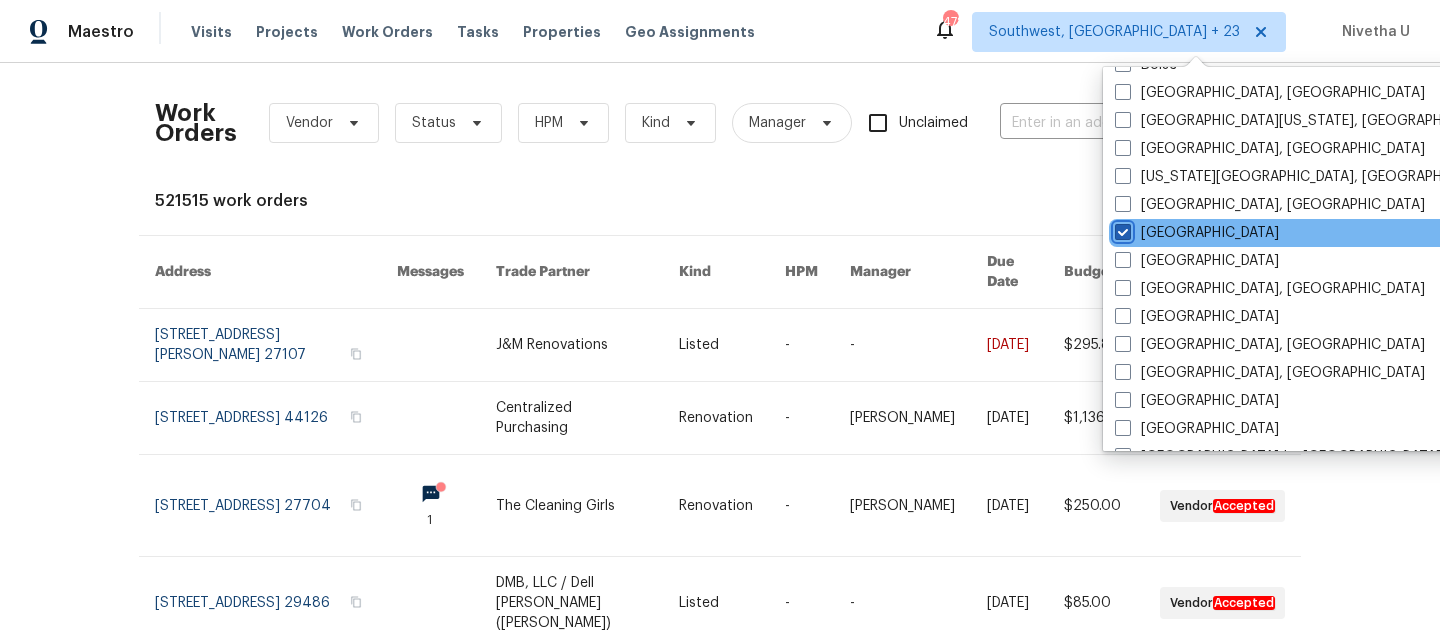 checkbox on "true" 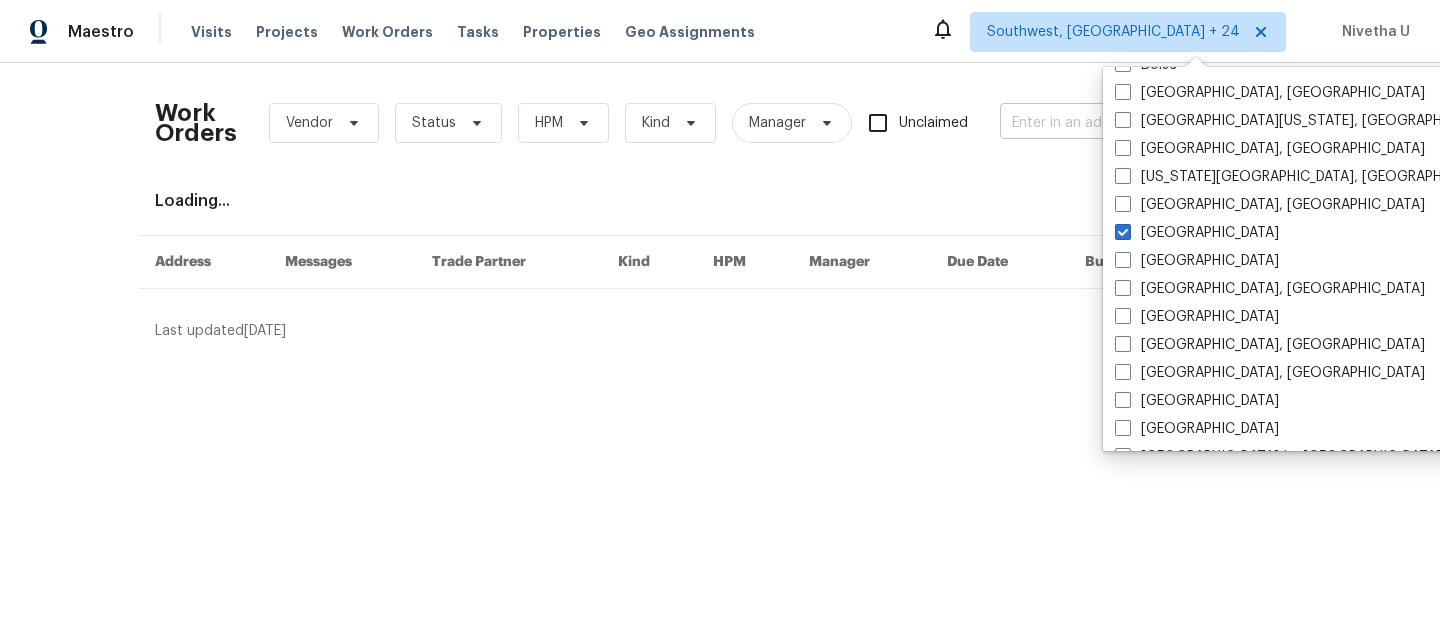 click at bounding box center [1100, 123] 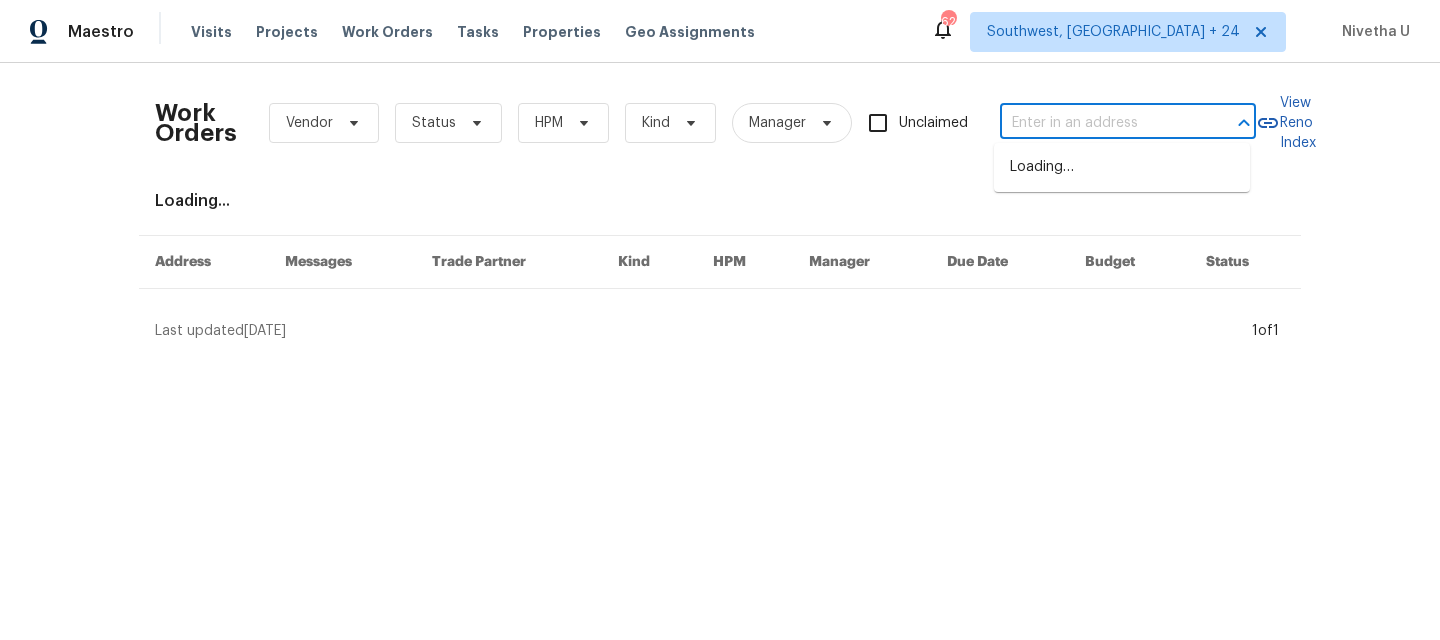 paste on "[STREET_ADDRESS]" 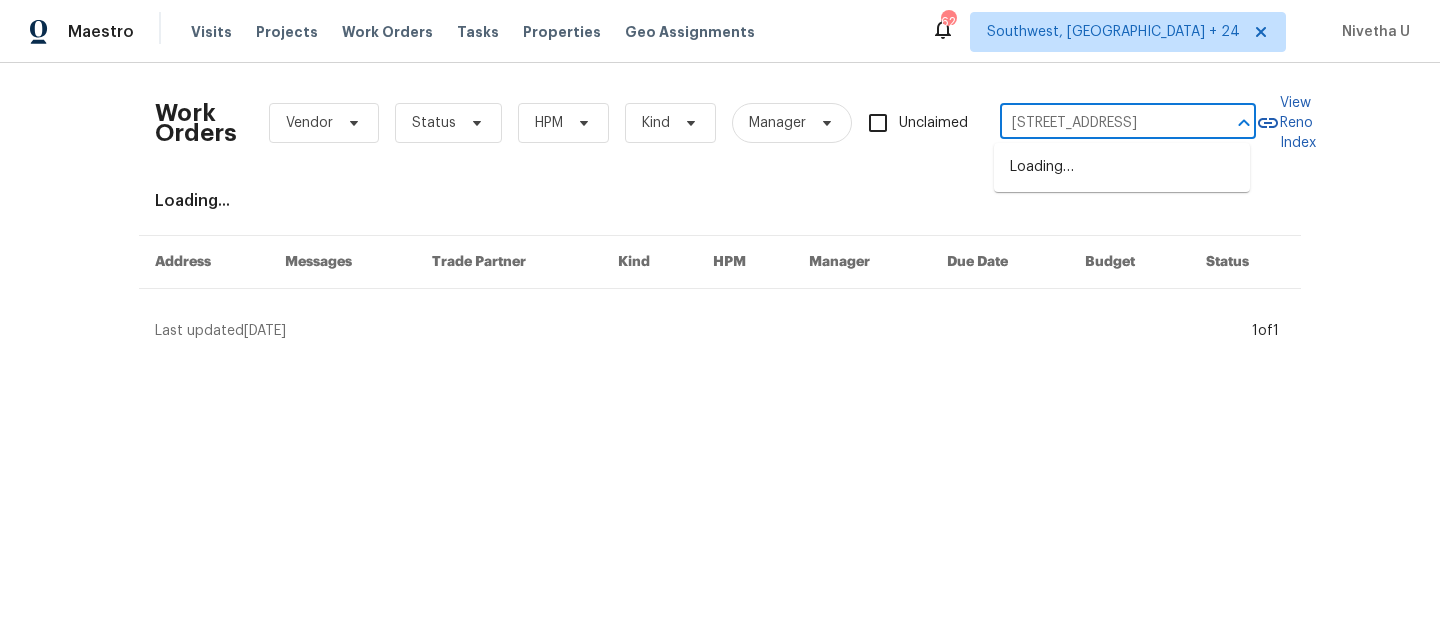 scroll, scrollTop: 0, scrollLeft: 45, axis: horizontal 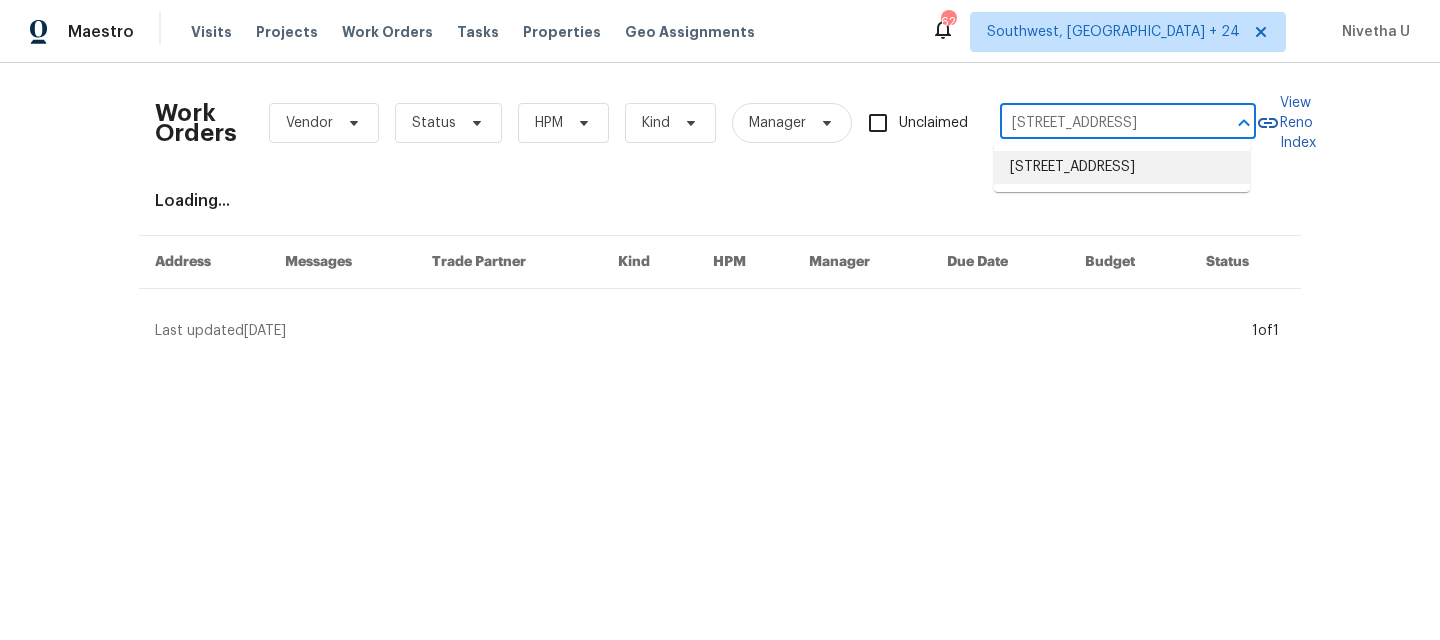 click on "[STREET_ADDRESS]" at bounding box center (1122, 167) 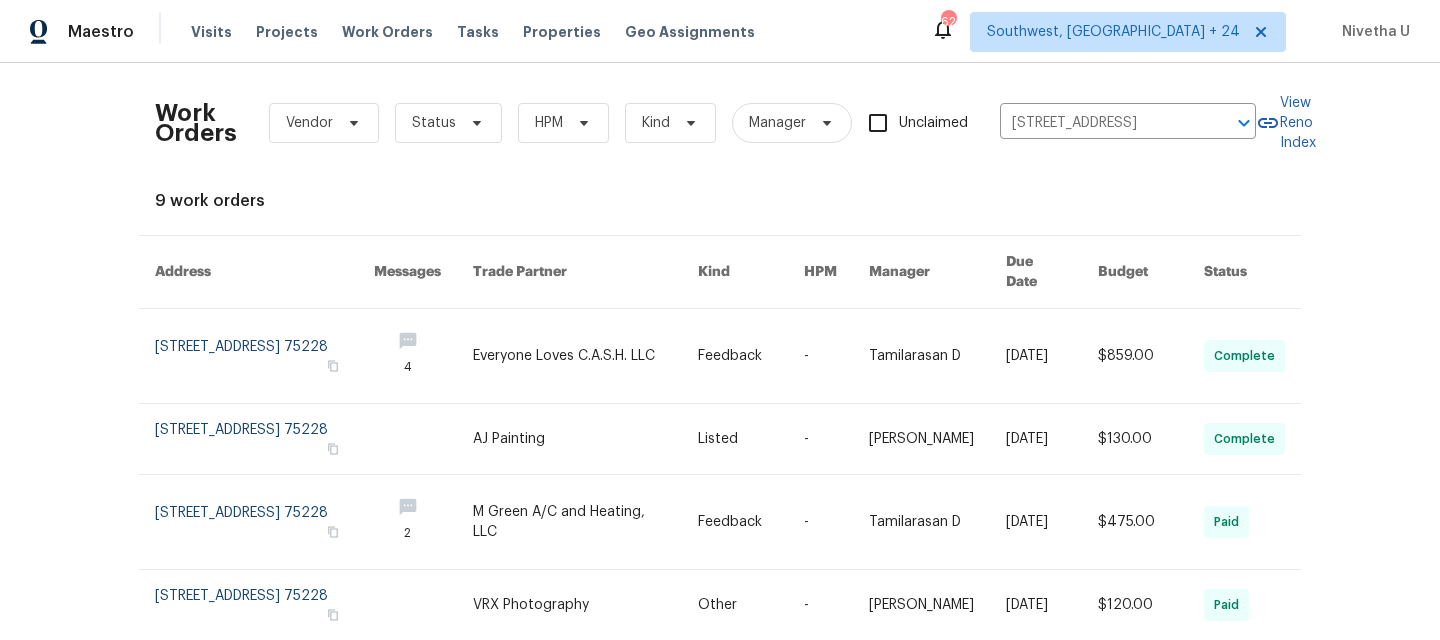 click at bounding box center [264, 356] 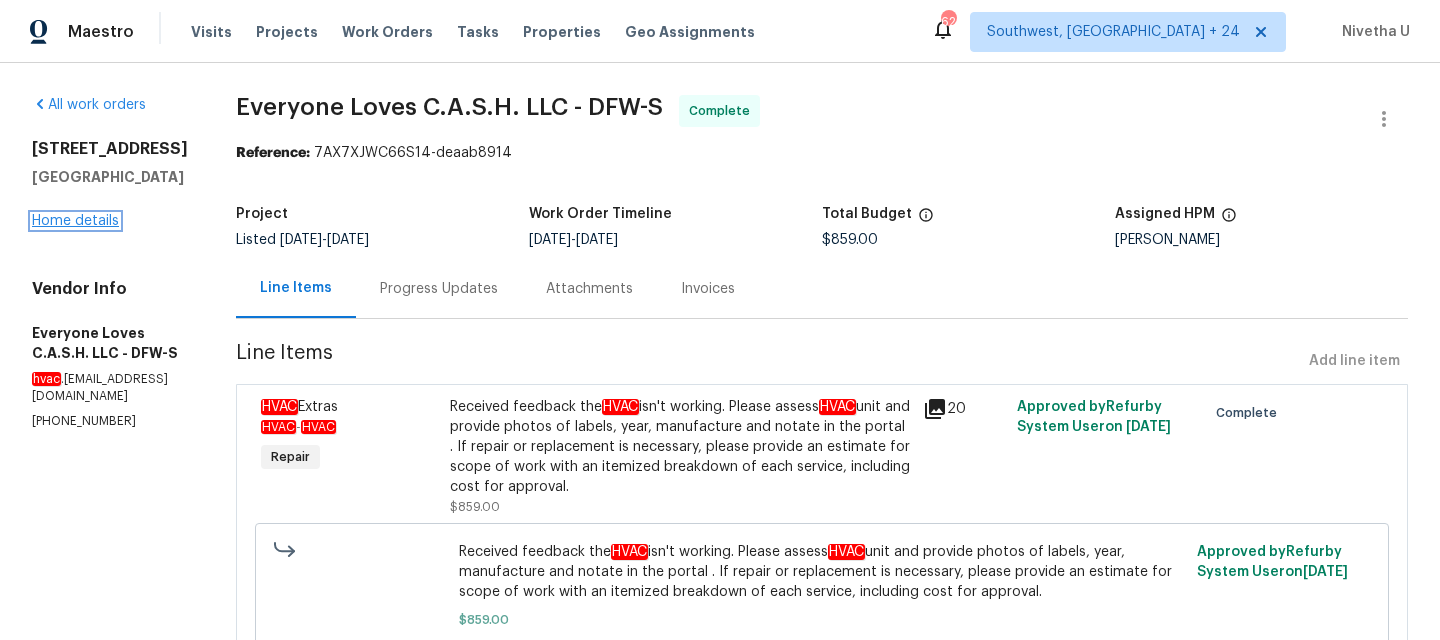 click on "Home details" at bounding box center [75, 221] 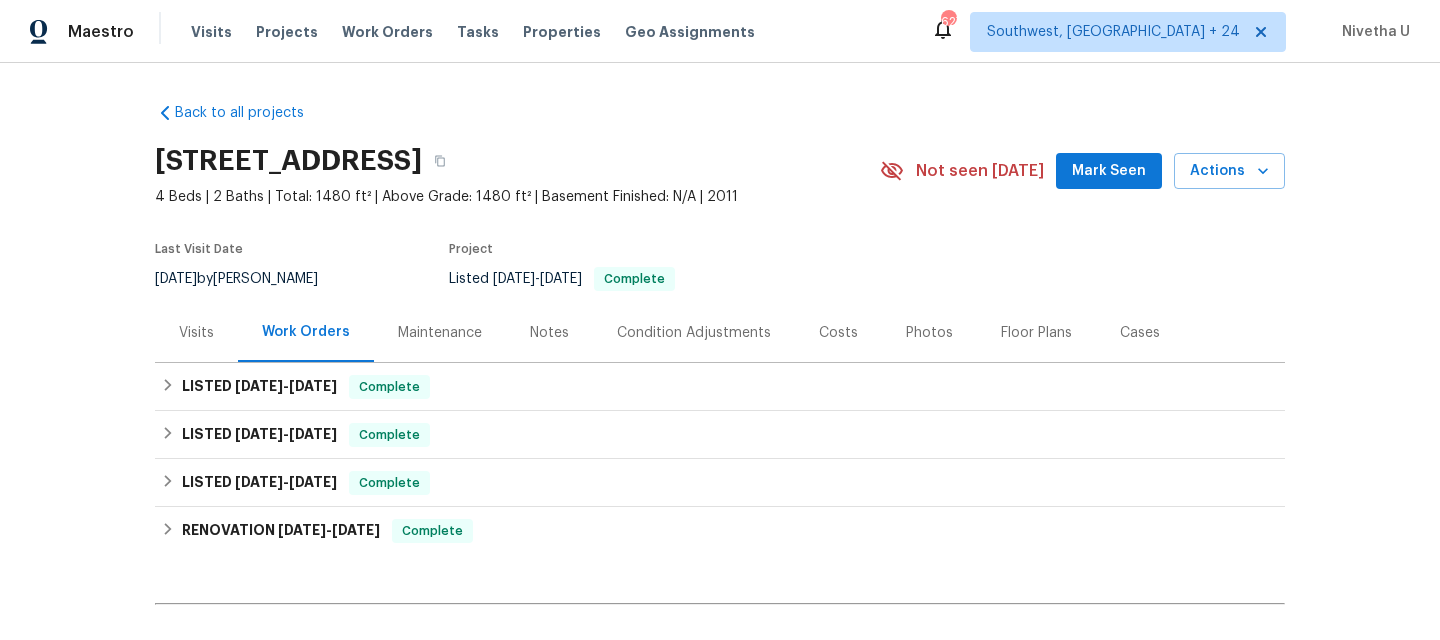 scroll, scrollTop: 99, scrollLeft: 0, axis: vertical 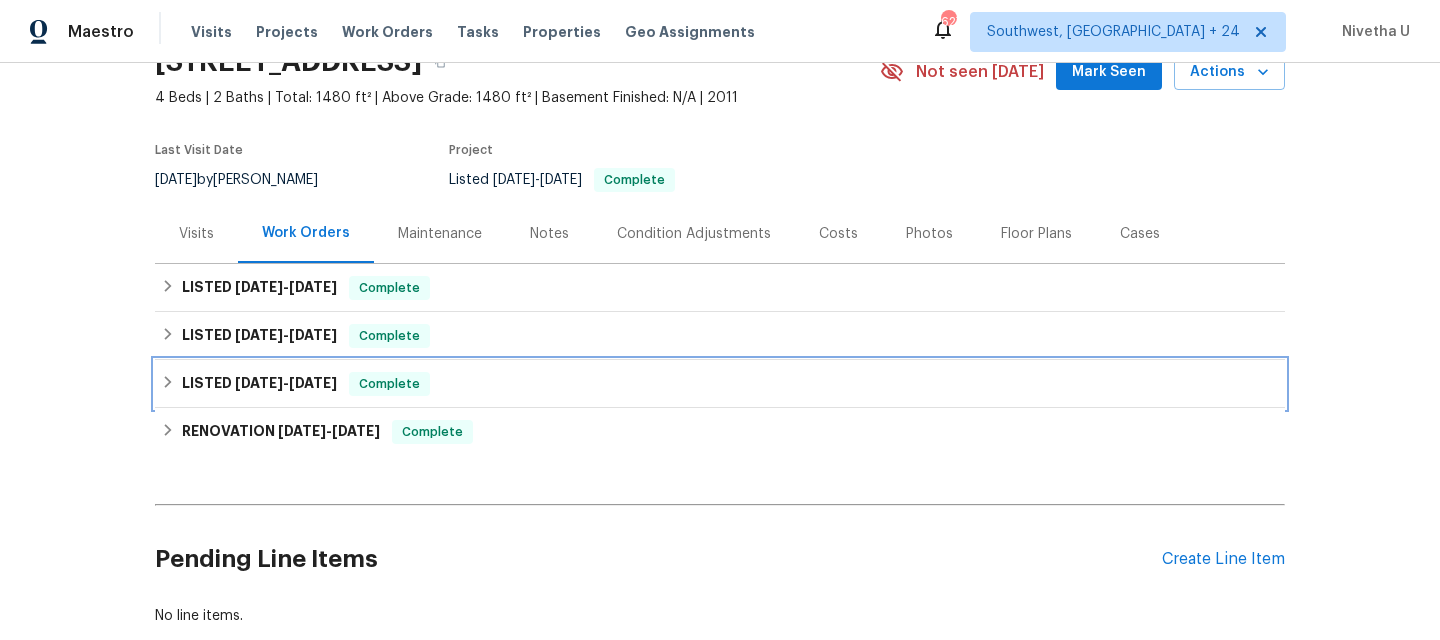 click on "LISTED   [DATE]  -  [DATE] Complete" at bounding box center [720, 384] 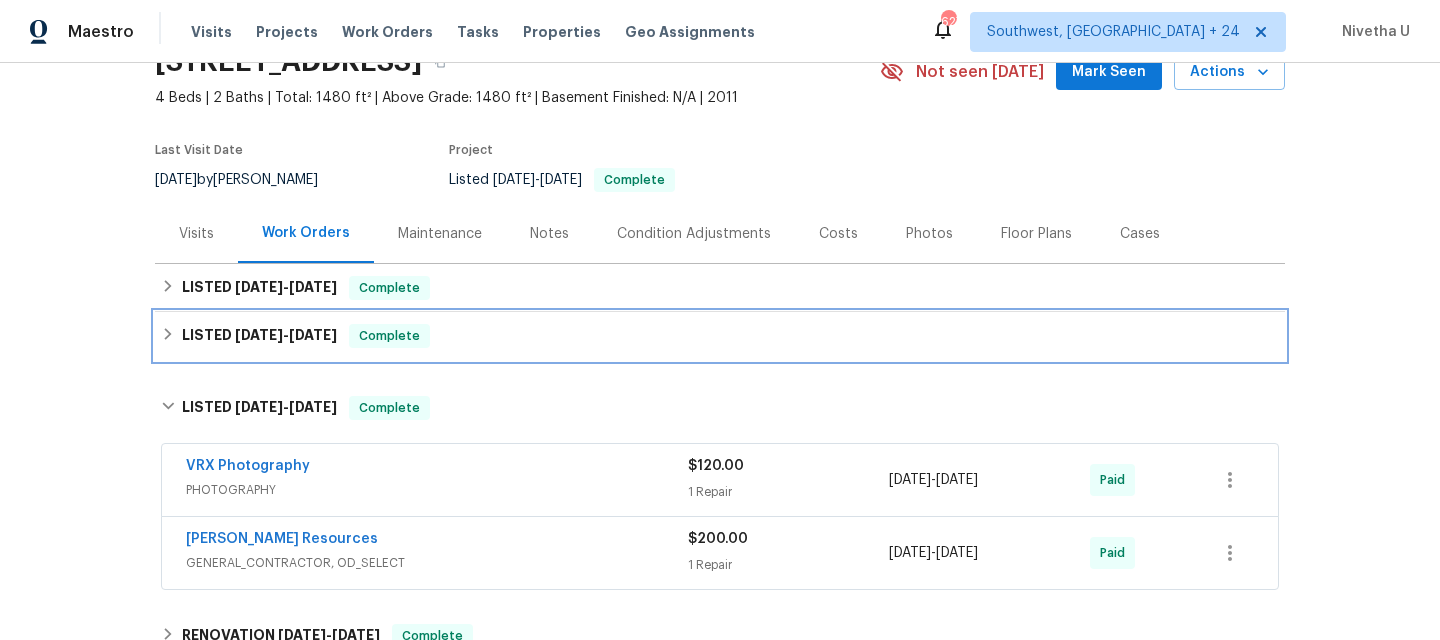 click on "LISTED   [DATE]  -  [DATE] Complete" at bounding box center (720, 336) 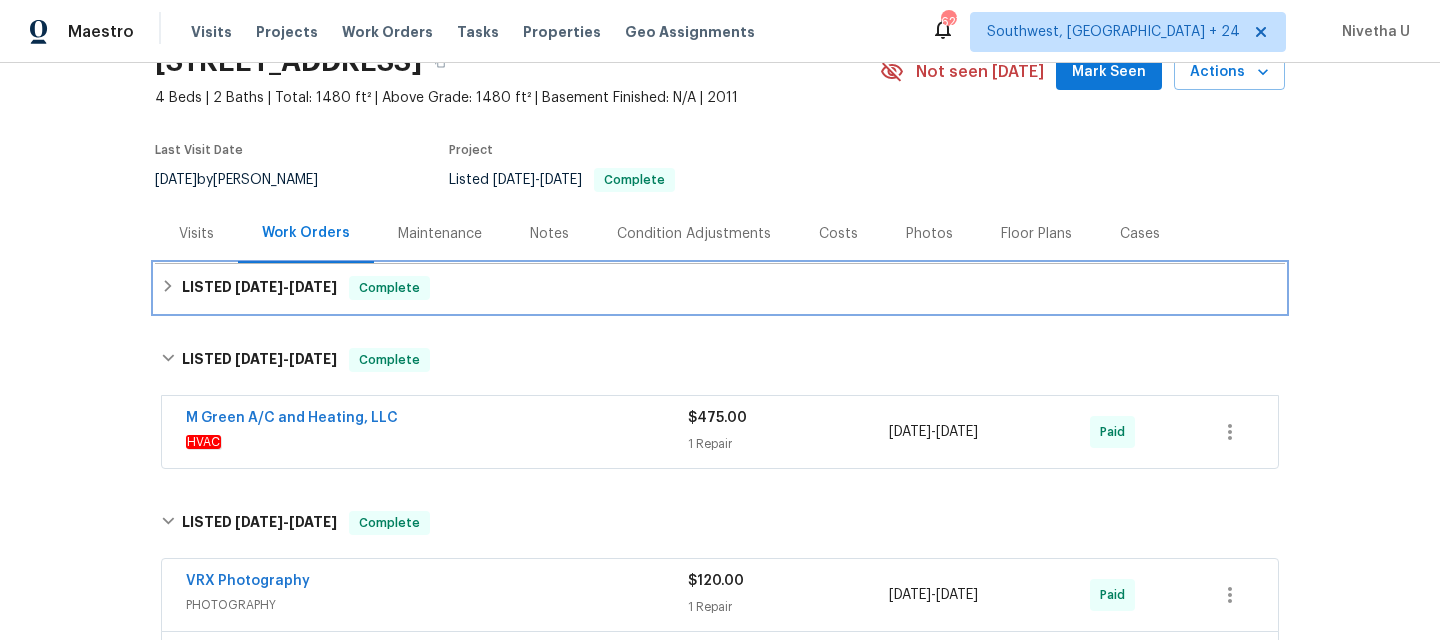 click on "LISTED   [DATE]  -  [DATE] Complete" at bounding box center (720, 288) 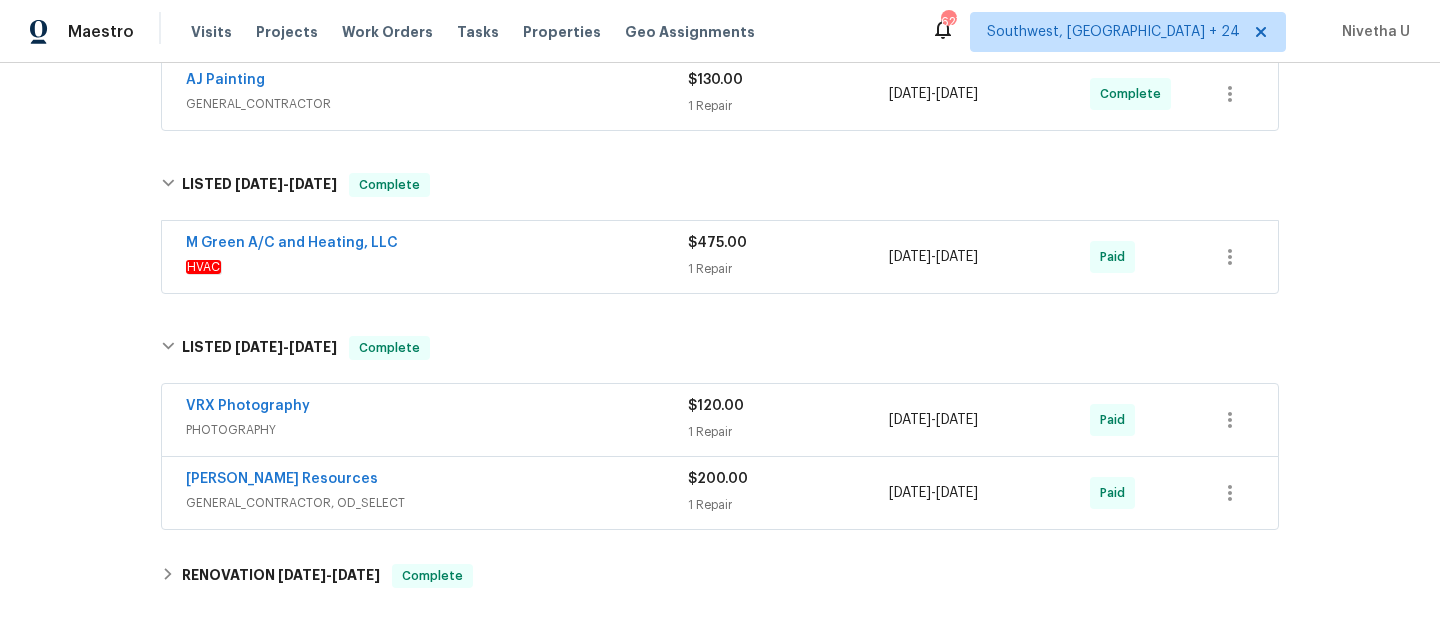scroll, scrollTop: 465, scrollLeft: 0, axis: vertical 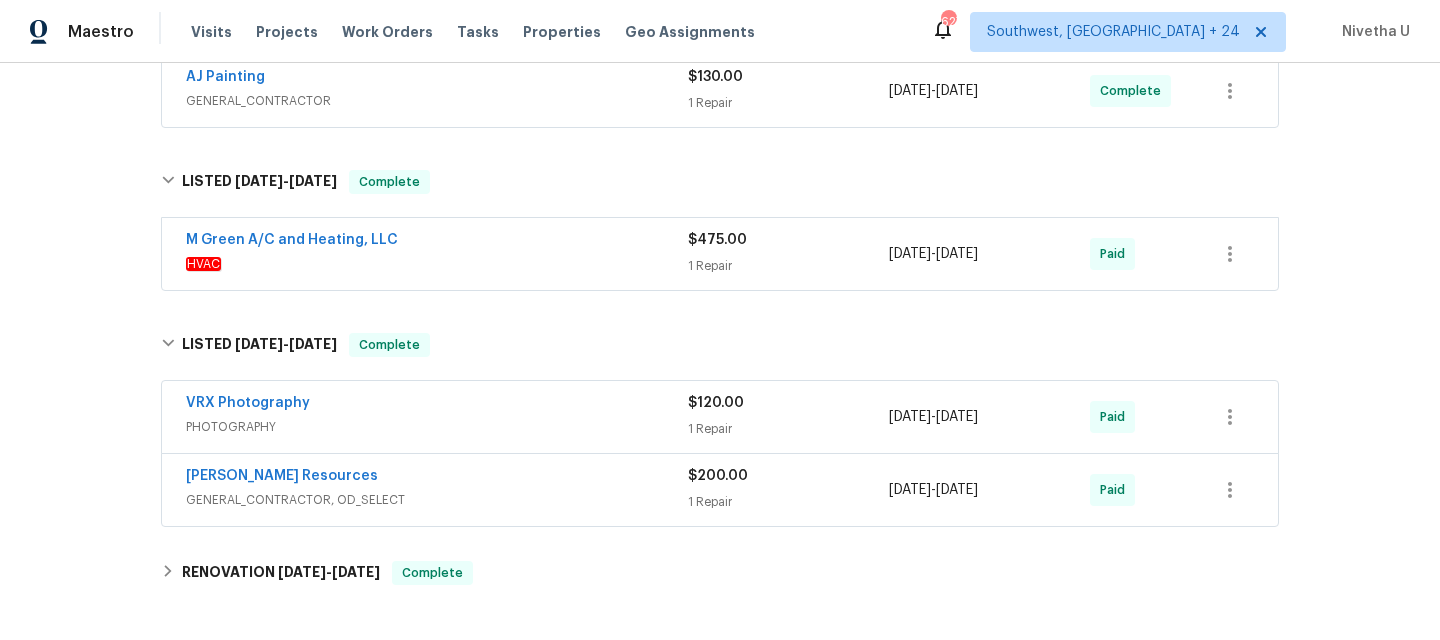 click on "GENERAL_CONTRACTOR, OD_SELECT" at bounding box center [437, 500] 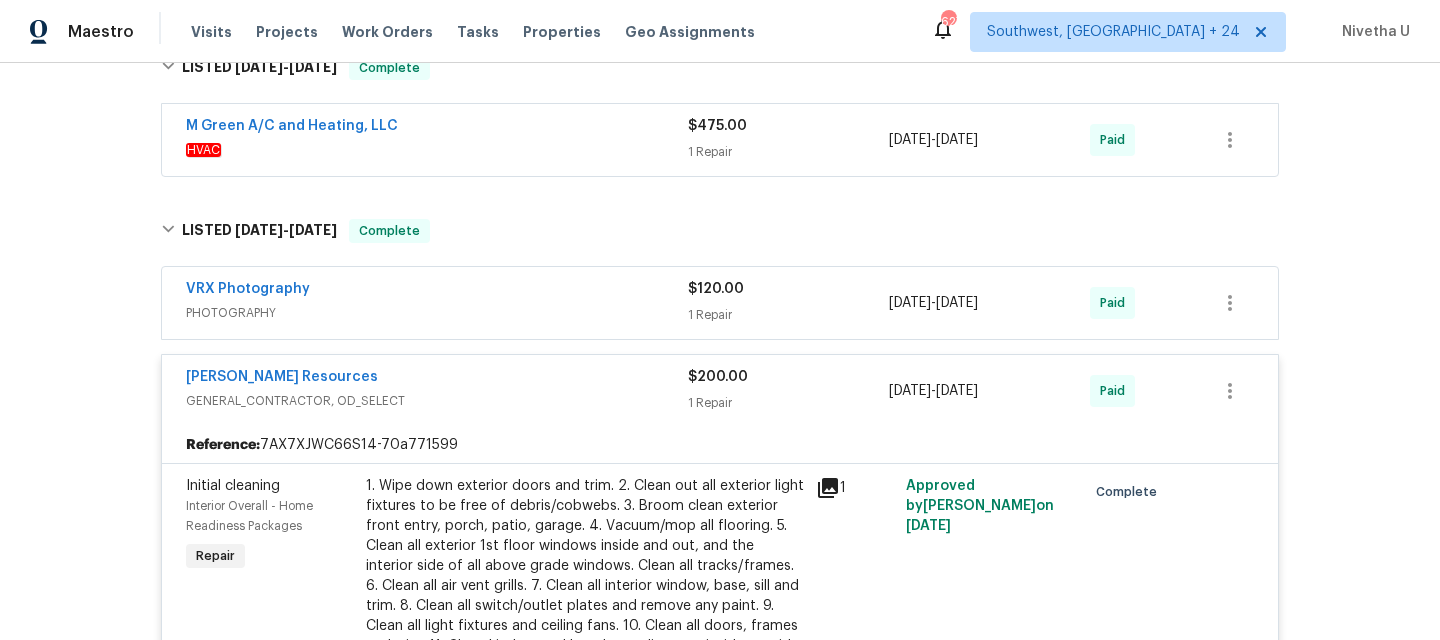 scroll, scrollTop: 575, scrollLeft: 0, axis: vertical 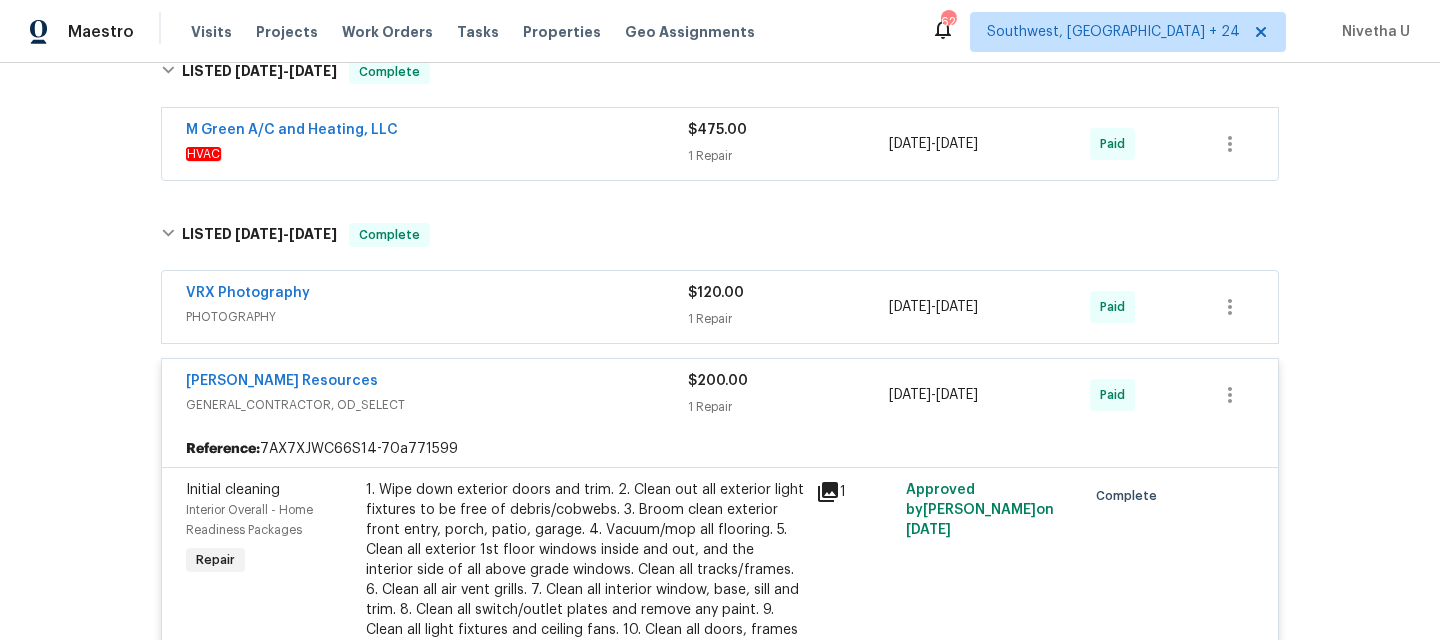 click on "[PERSON_NAME] Resources" at bounding box center (437, 383) 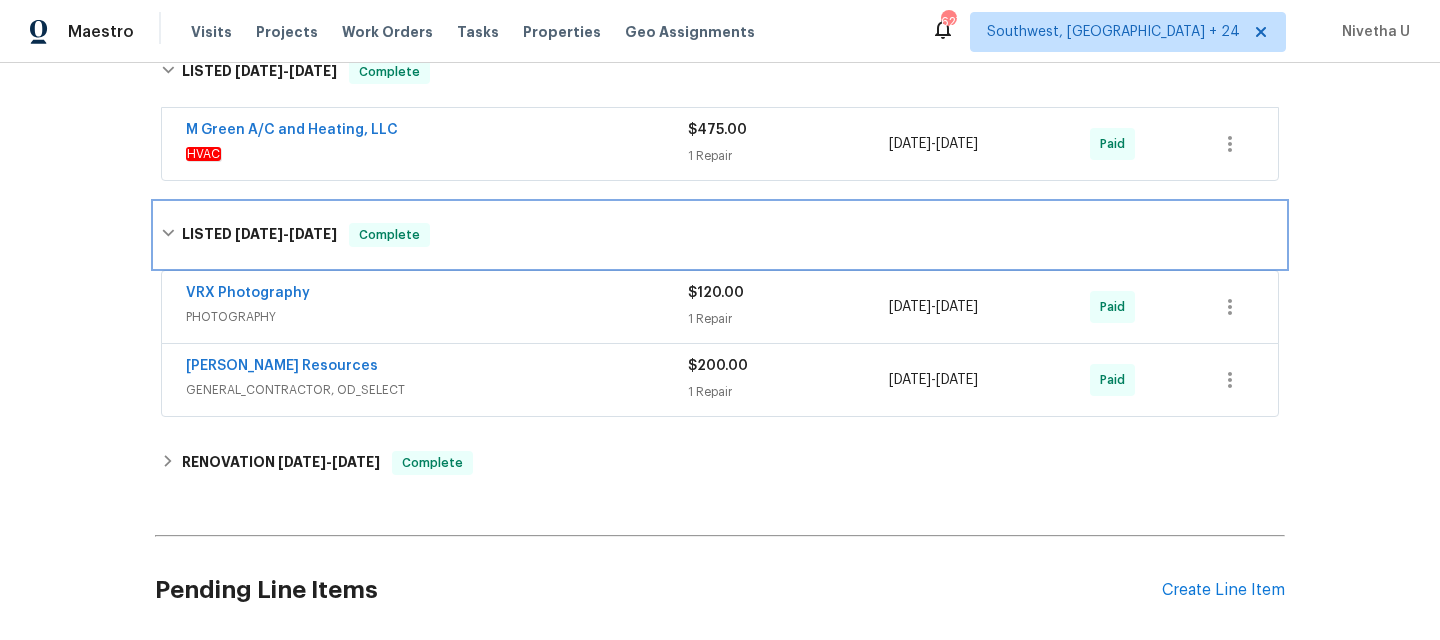 click on "LISTED   [DATE]  -  [DATE] Complete" at bounding box center [720, 235] 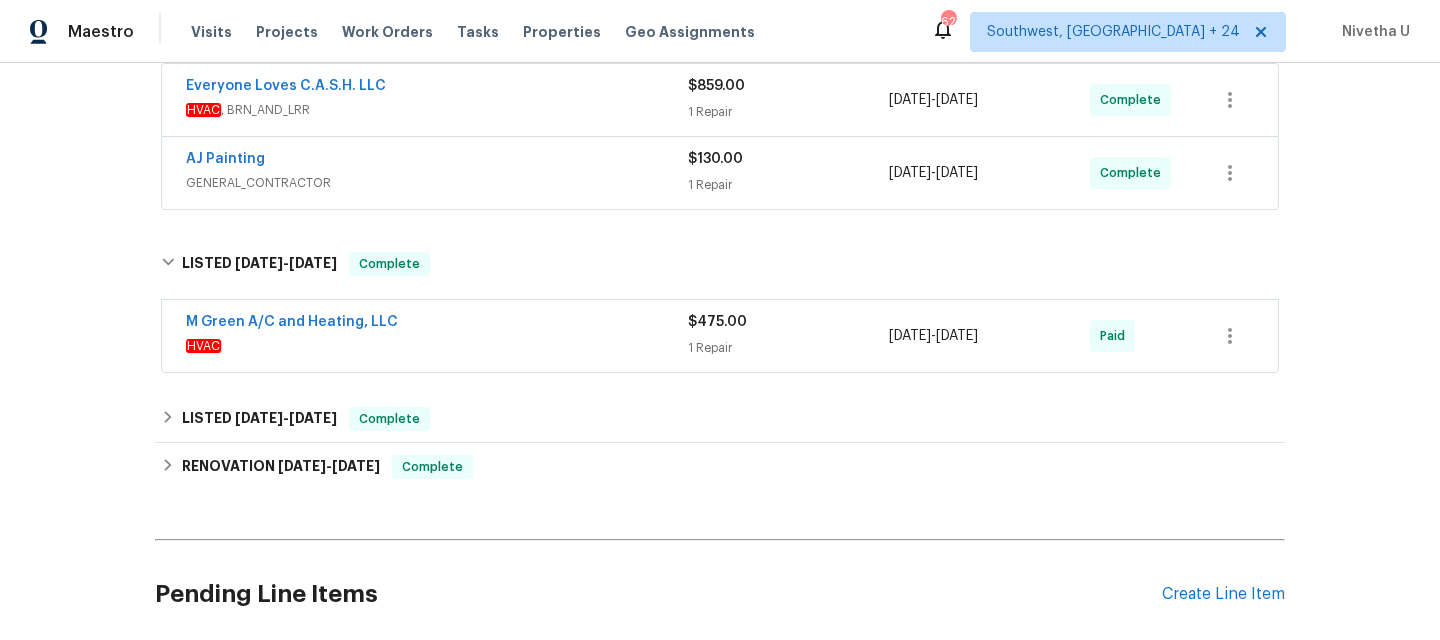 click on "HVAC" at bounding box center [437, 346] 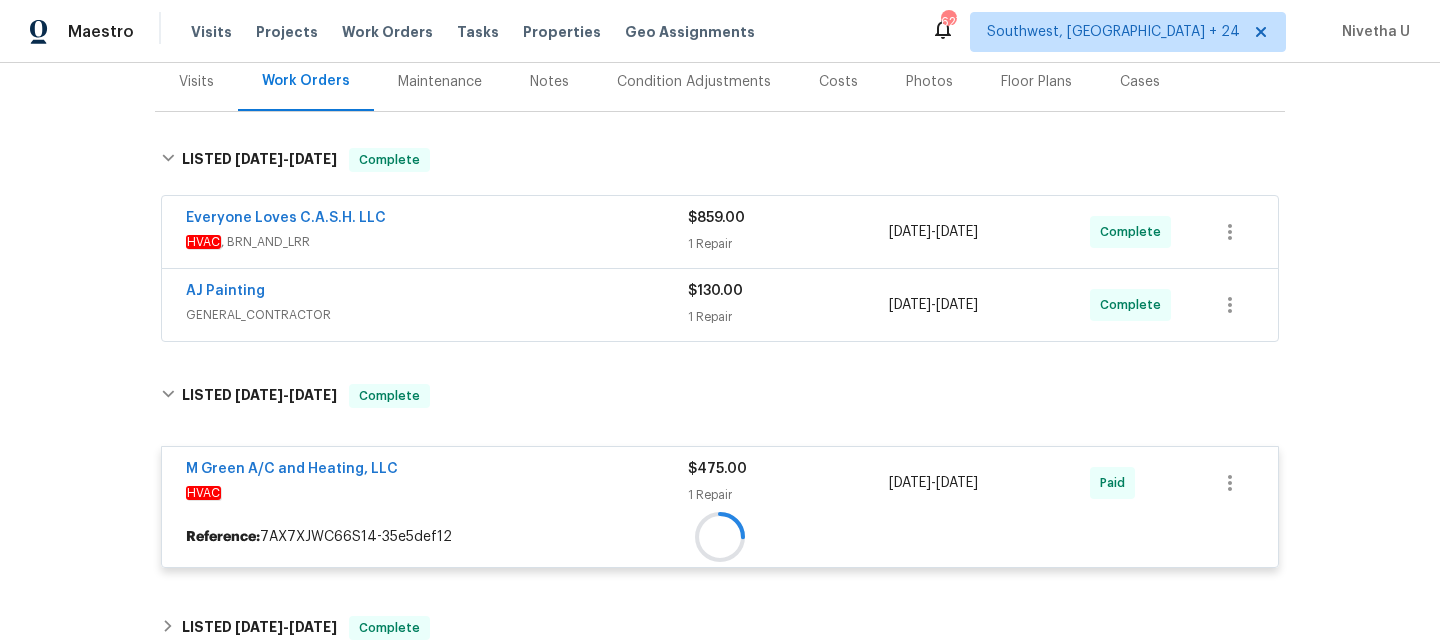 scroll, scrollTop: 218, scrollLeft: 0, axis: vertical 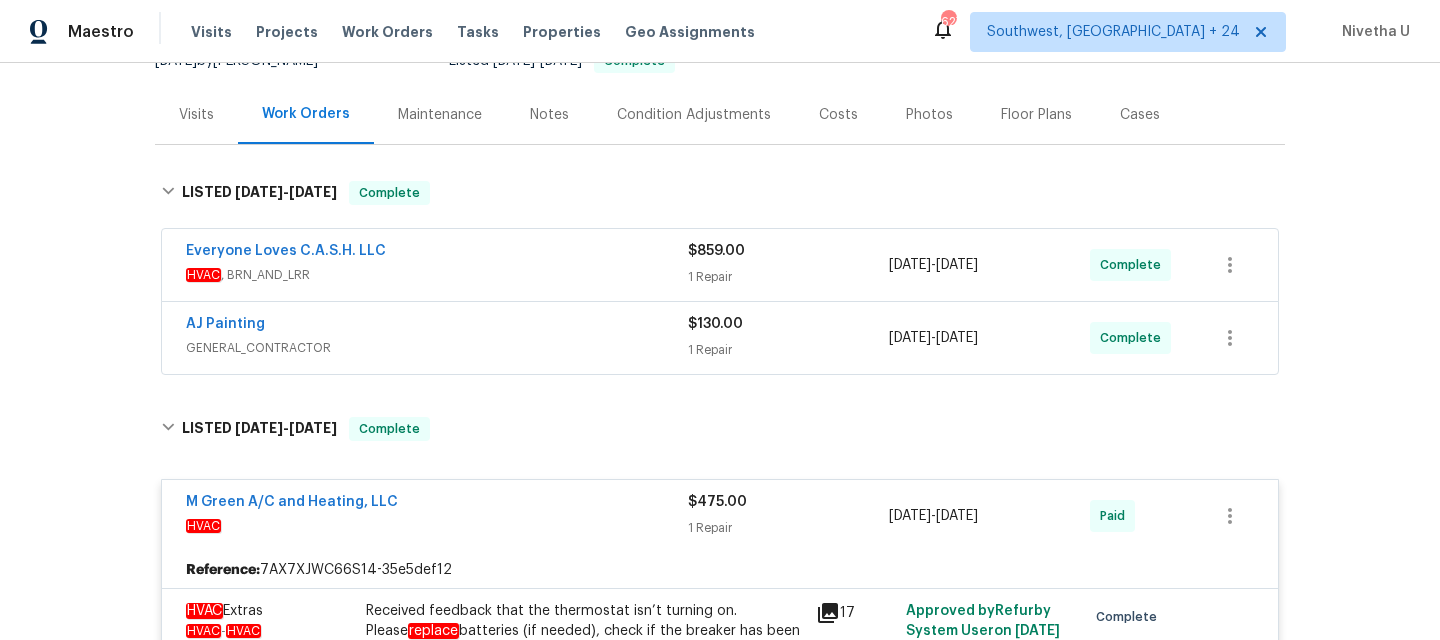 click on "AJ Painting" at bounding box center [437, 326] 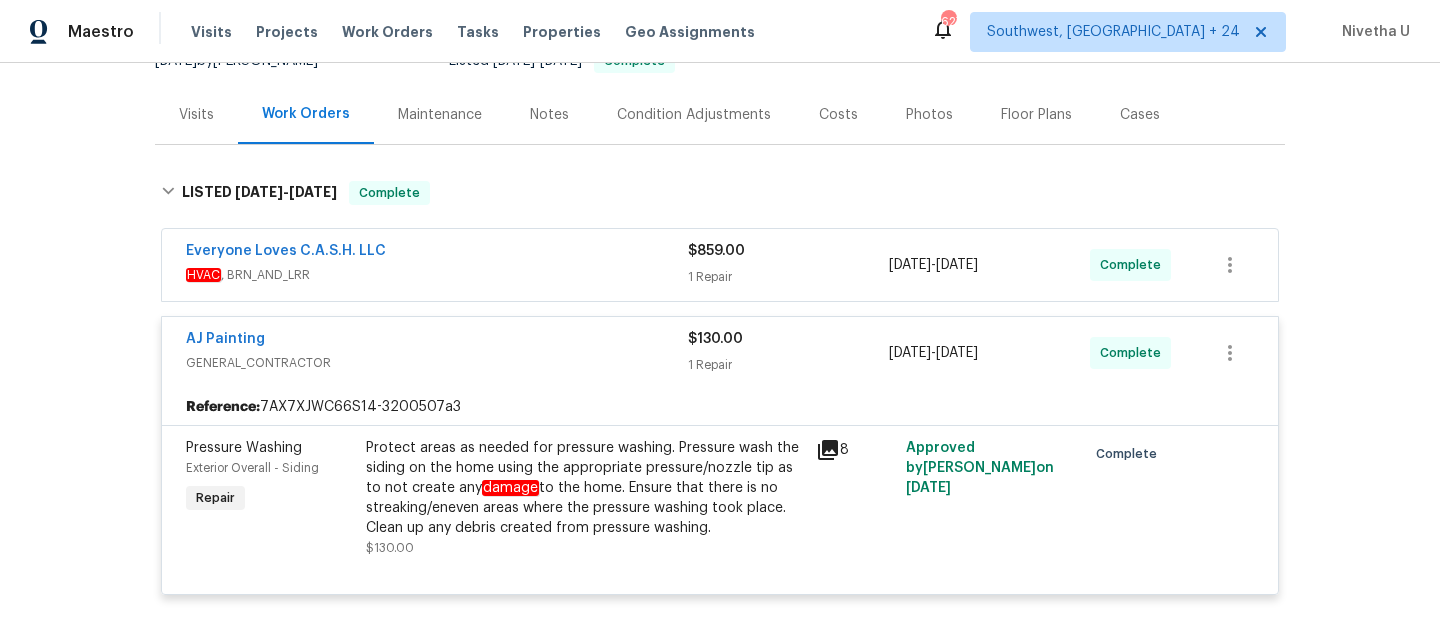 click on "HVAC , BRN_AND_LRR" at bounding box center [437, 275] 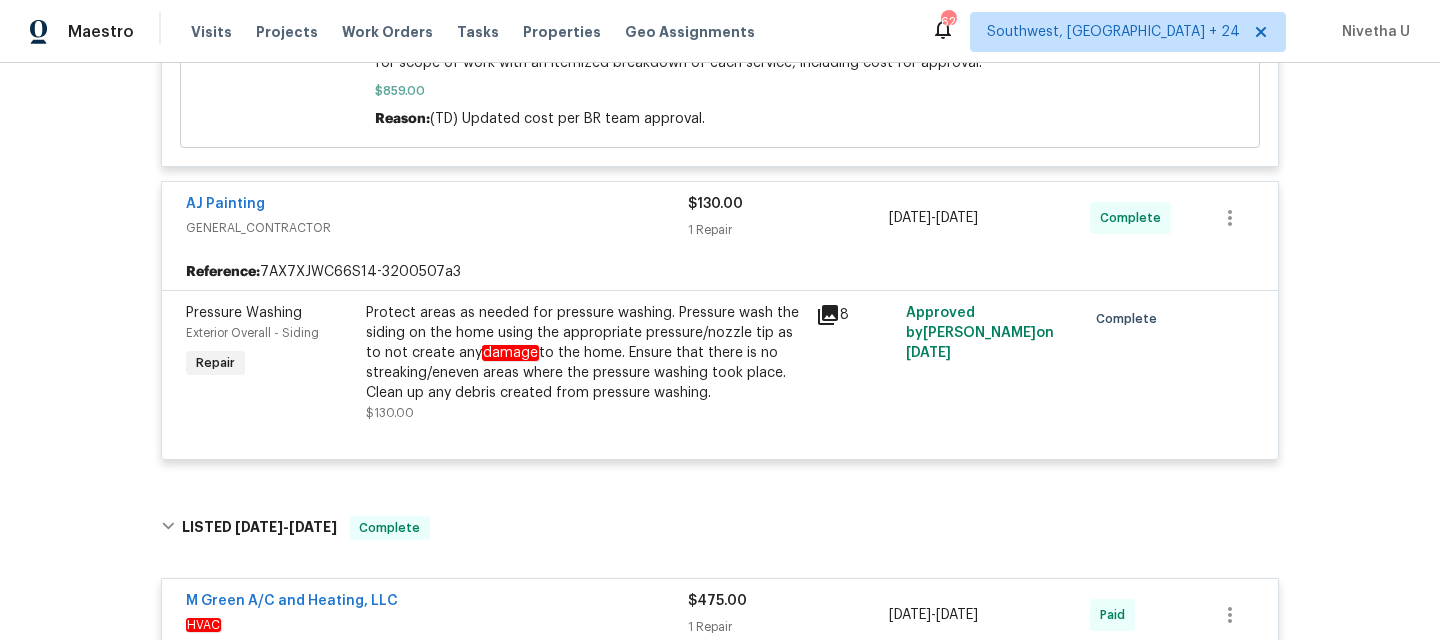 scroll, scrollTop: 717, scrollLeft: 0, axis: vertical 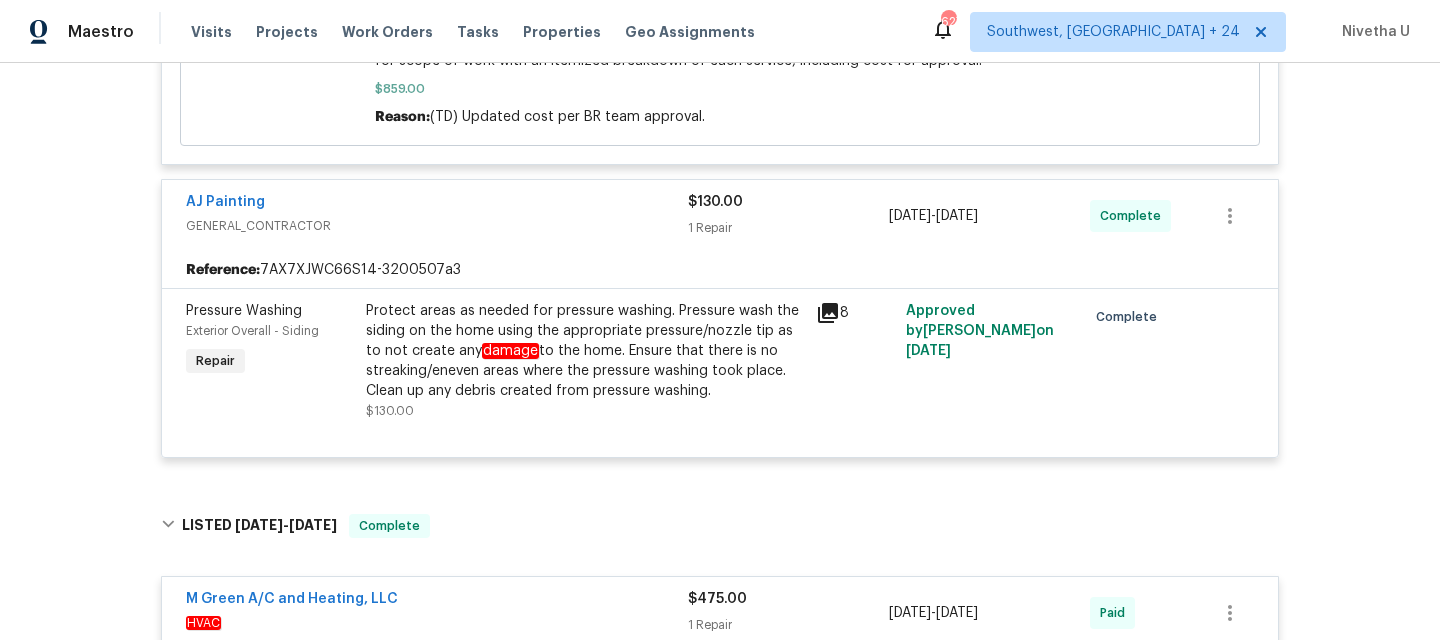 click on "GENERAL_CONTRACTOR" at bounding box center (437, 226) 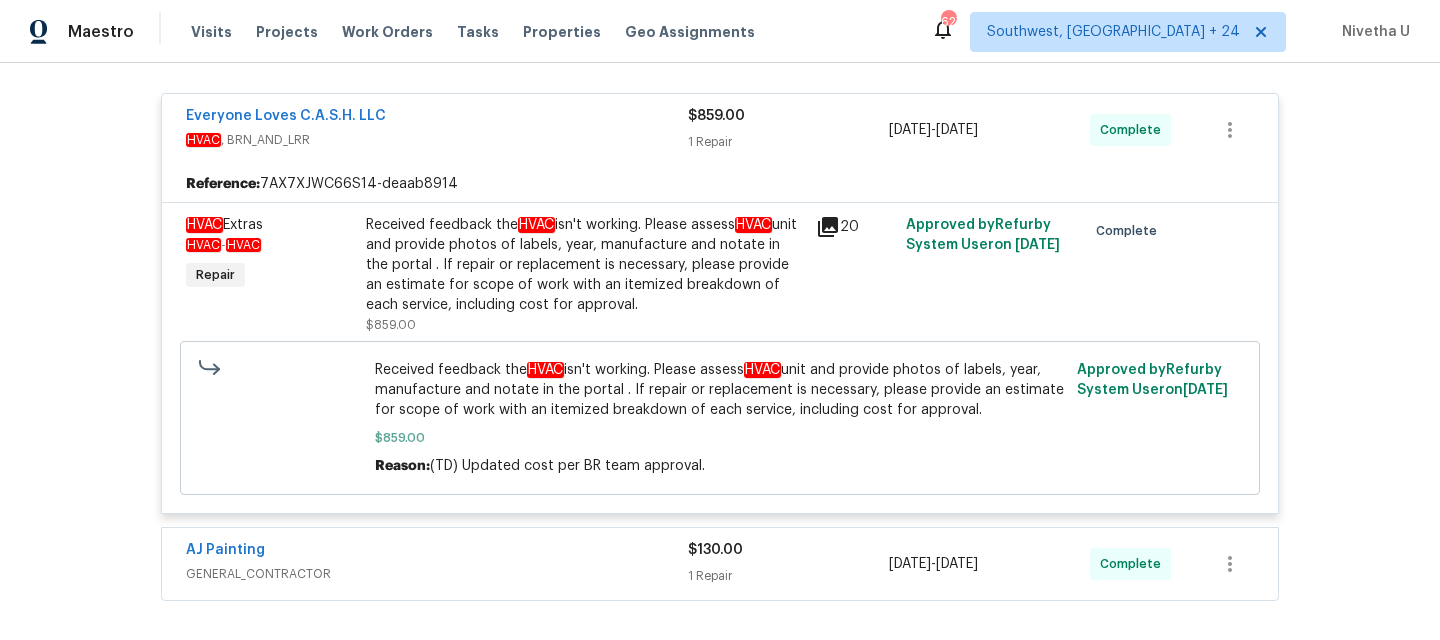 scroll, scrollTop: 357, scrollLeft: 0, axis: vertical 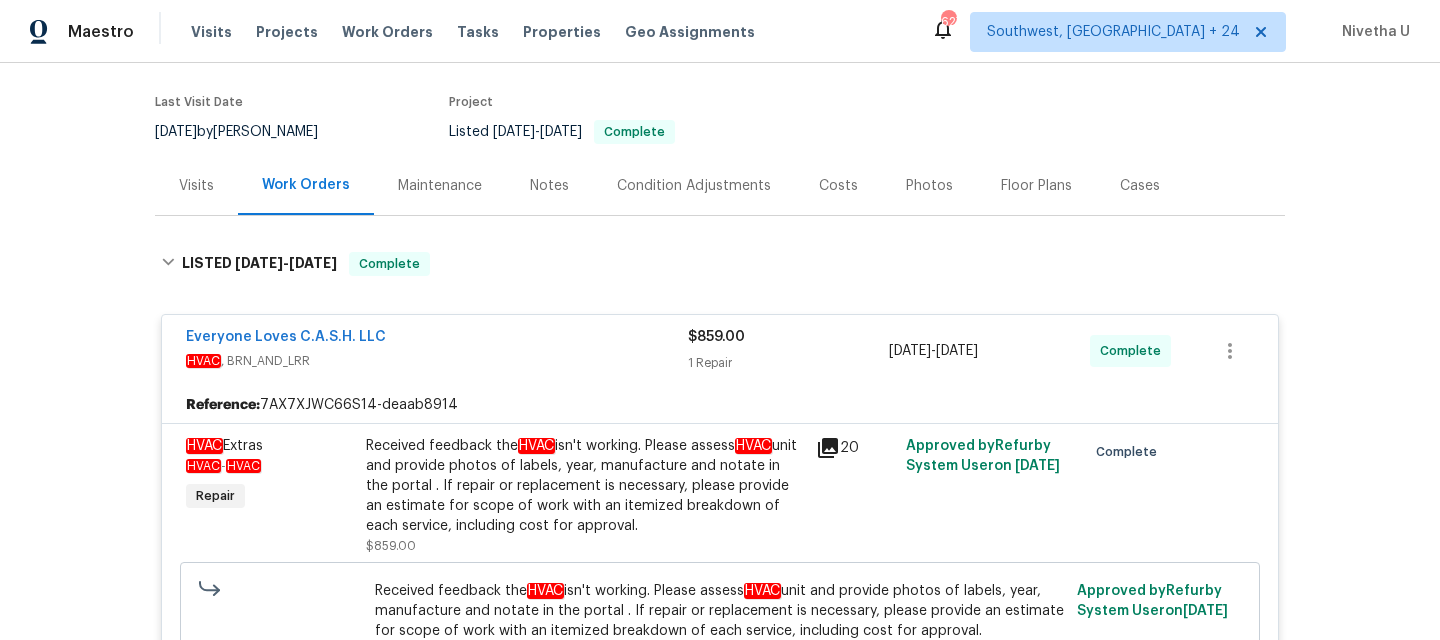 click on "HVAC , BRN_AND_LRR" at bounding box center [437, 361] 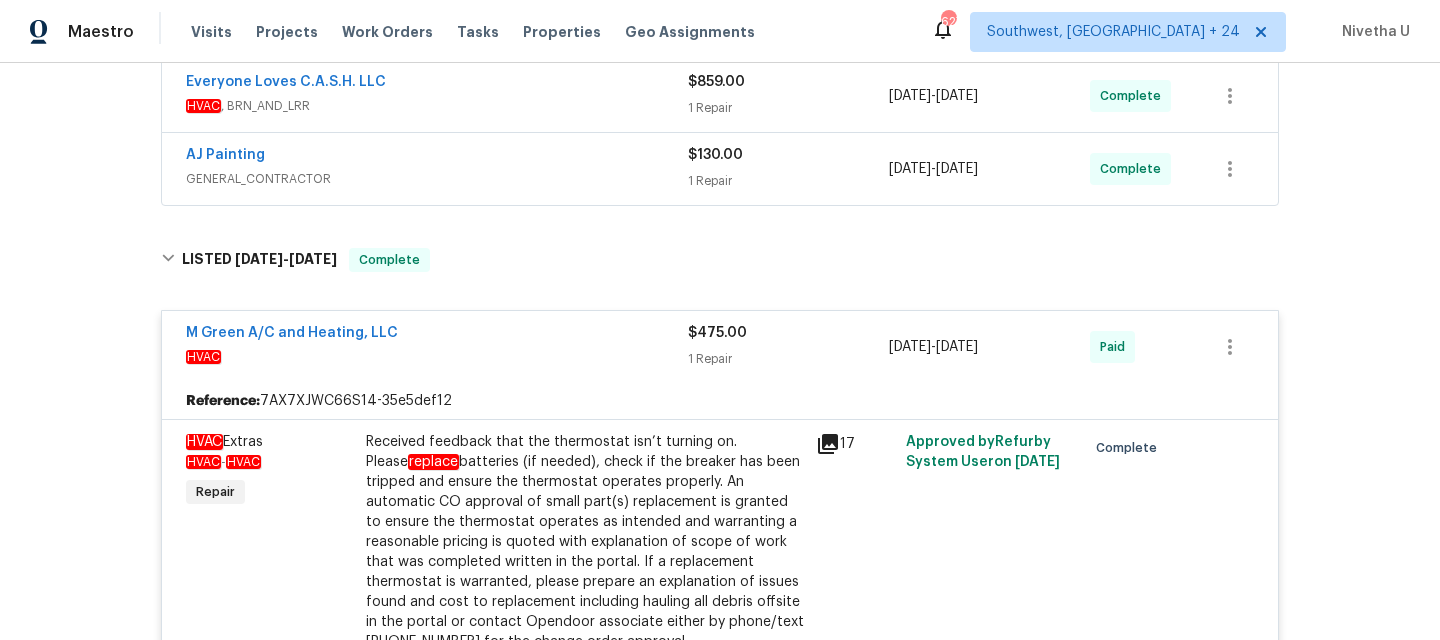scroll, scrollTop: 474, scrollLeft: 0, axis: vertical 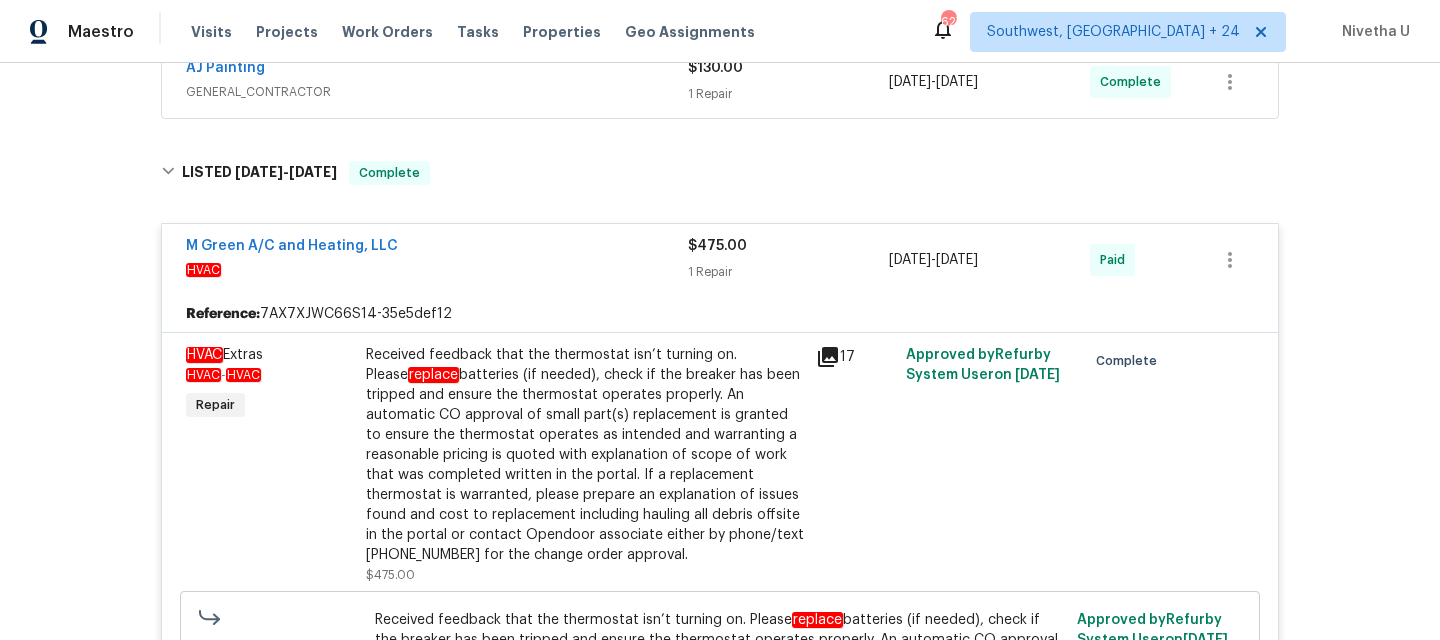 click on "M Green A/C and Heating, LLC HVAC $475.00 1 Repair [DATE]  -  [DATE] Paid" at bounding box center (720, 260) 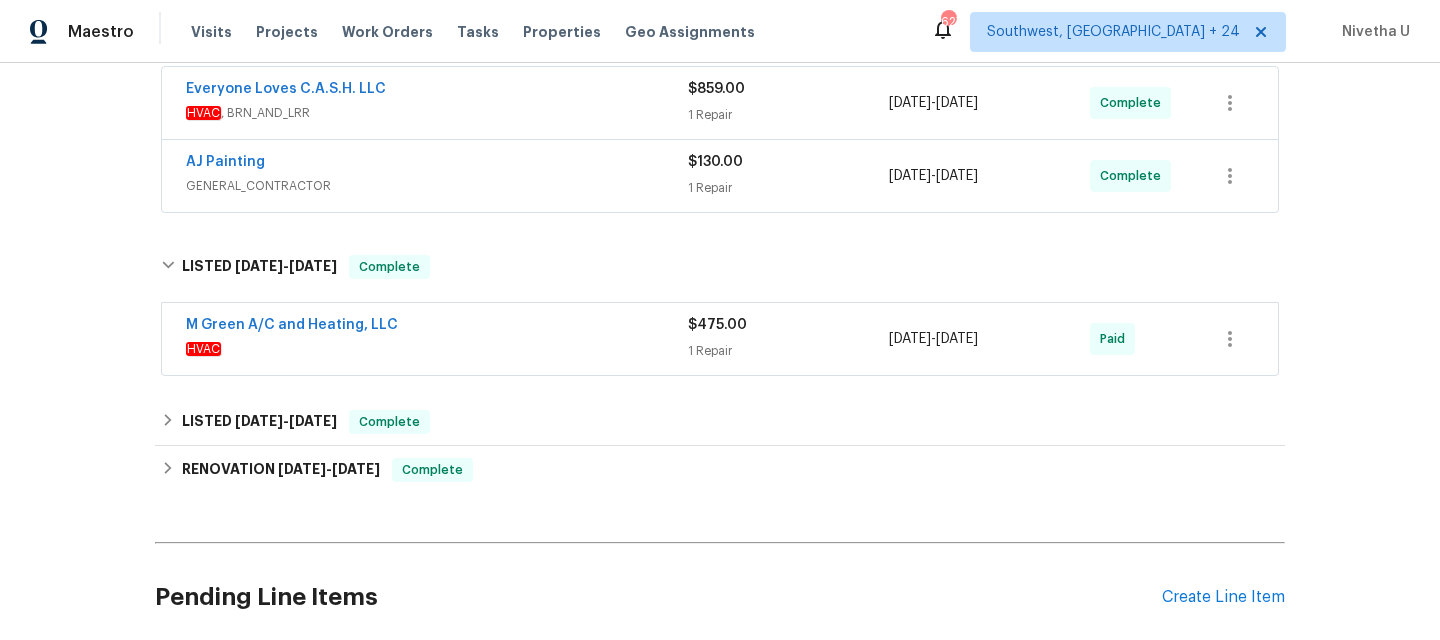 scroll, scrollTop: 377, scrollLeft: 0, axis: vertical 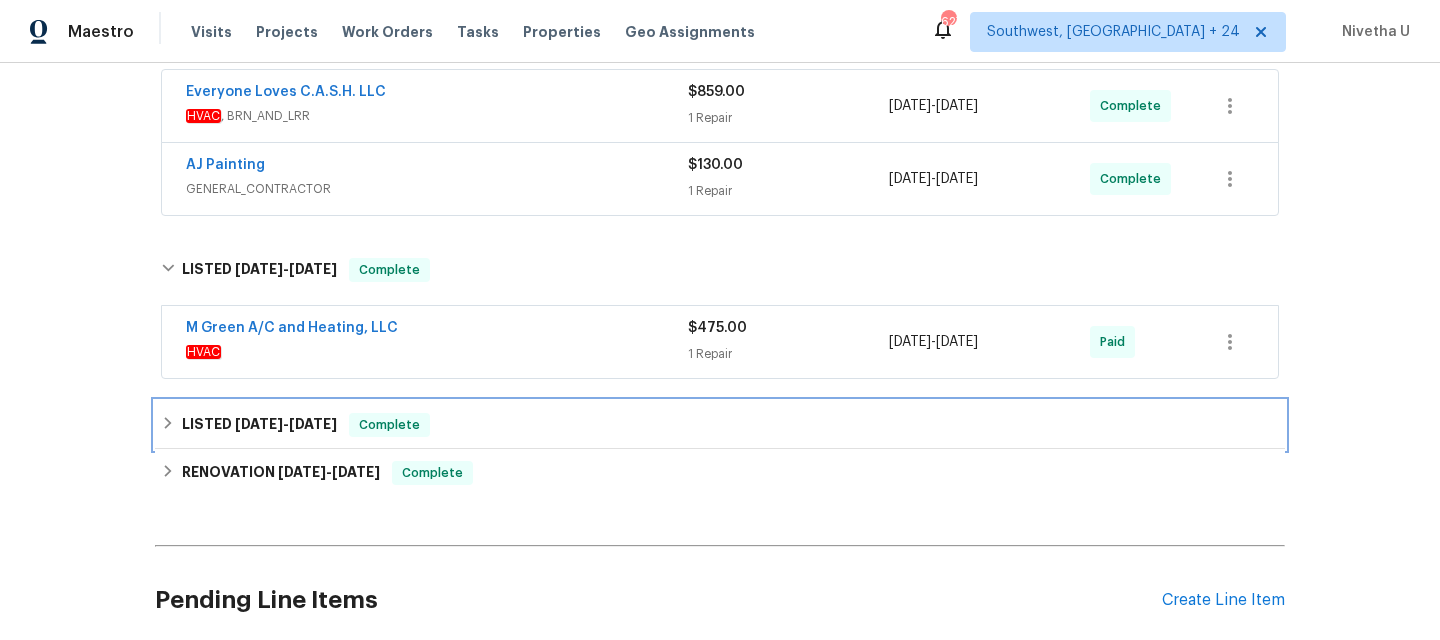 click on "LISTED   [DATE]  -  [DATE] Complete" at bounding box center [720, 425] 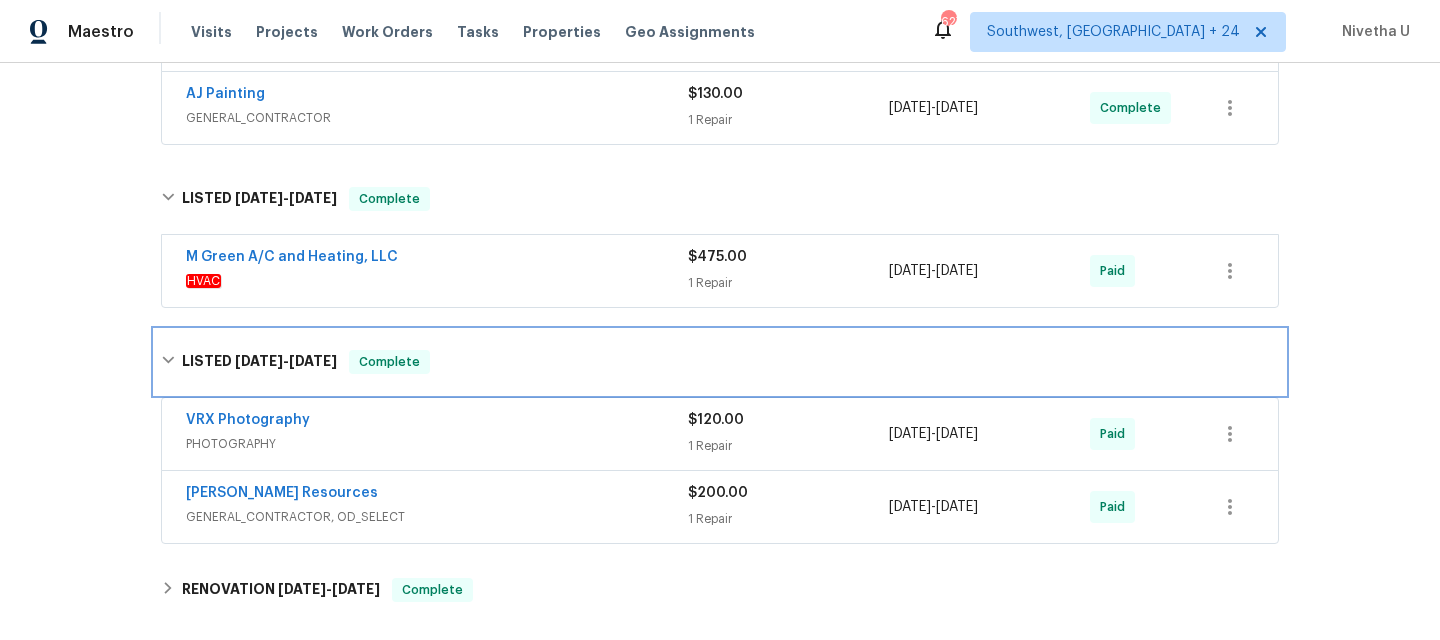 click on "LISTED   [DATE]  -  [DATE] Complete" at bounding box center (720, 362) 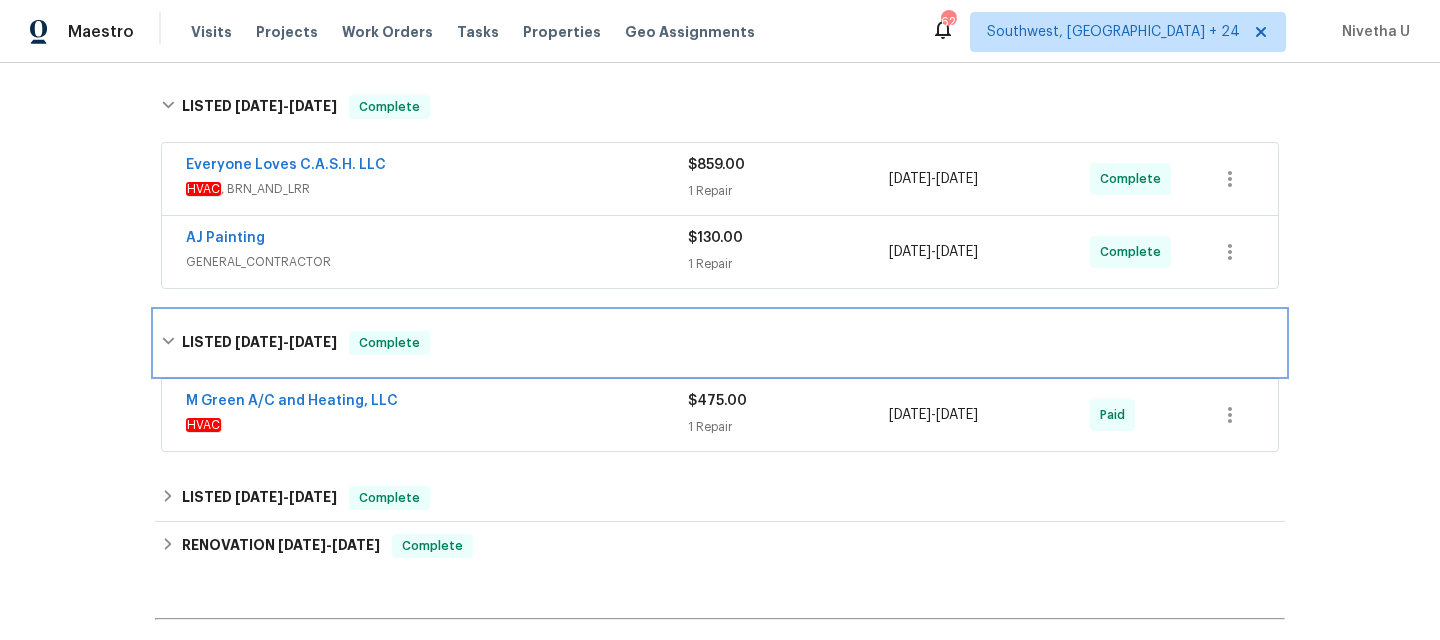 click on "LISTED   [DATE]  -  [DATE] Complete" at bounding box center [720, 343] 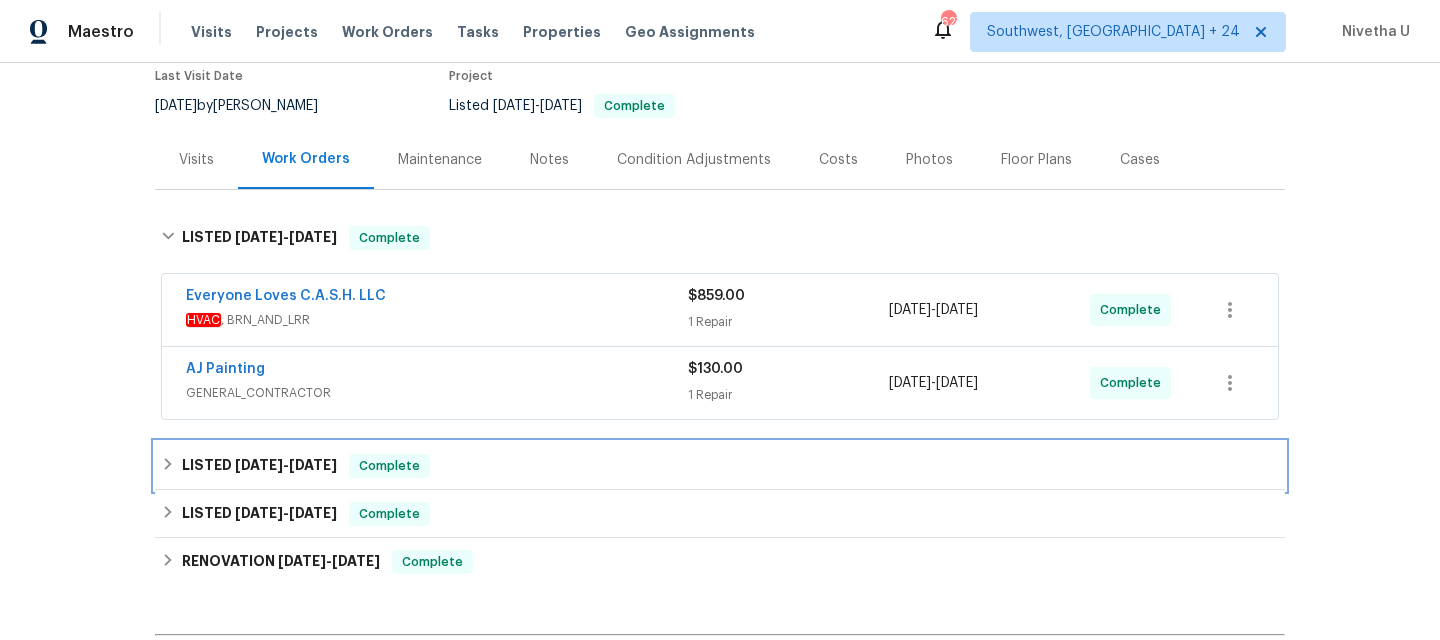 scroll, scrollTop: 171, scrollLeft: 0, axis: vertical 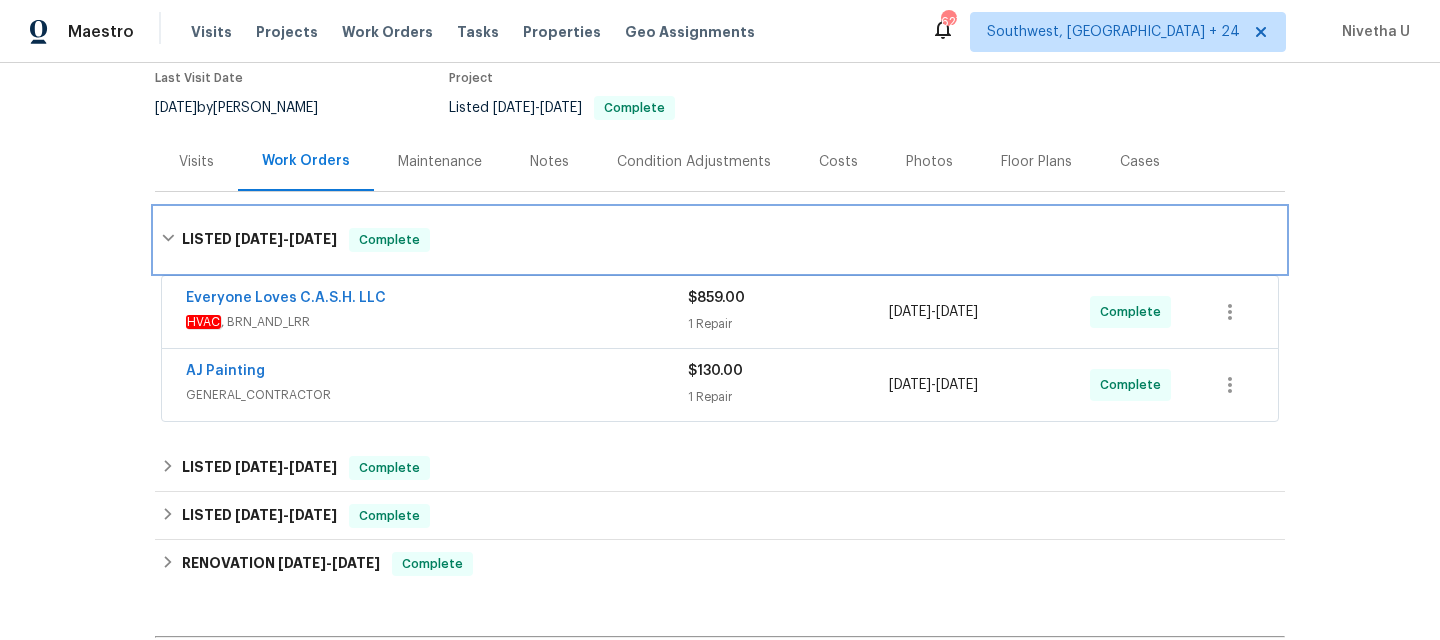 click on "LISTED   [DATE]  -  [DATE] Complete" at bounding box center [720, 240] 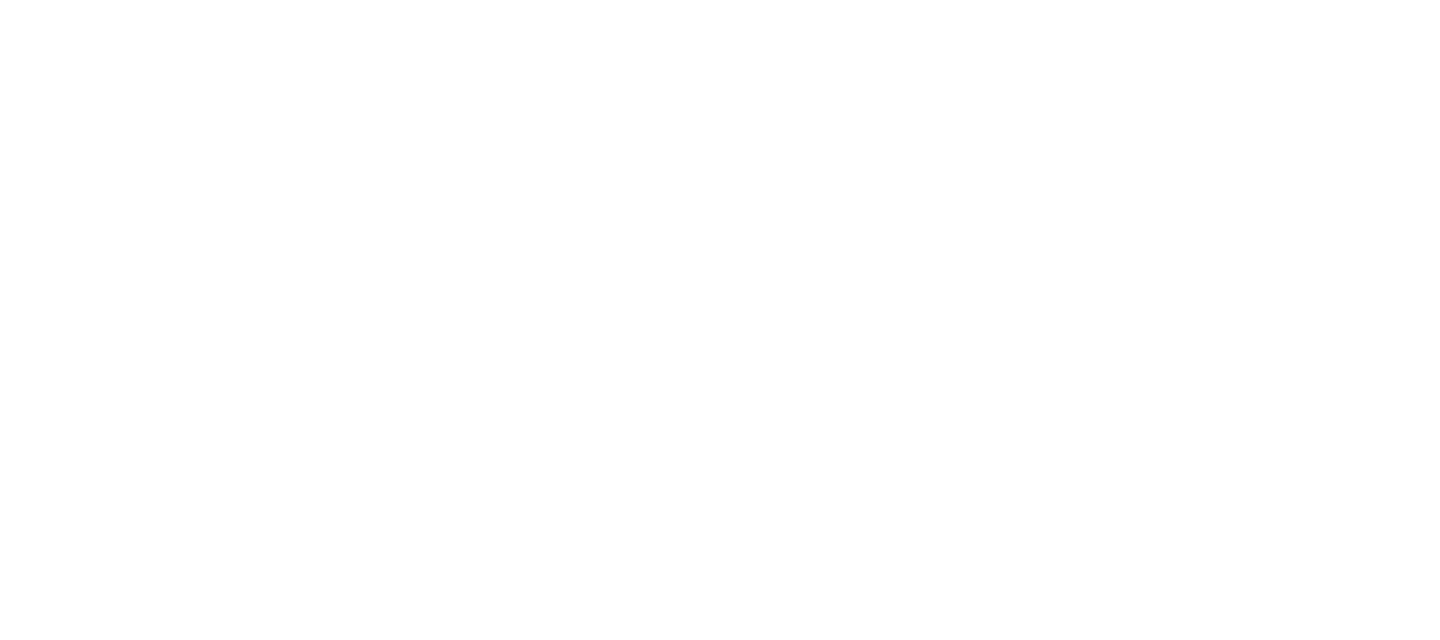 scroll, scrollTop: 0, scrollLeft: 0, axis: both 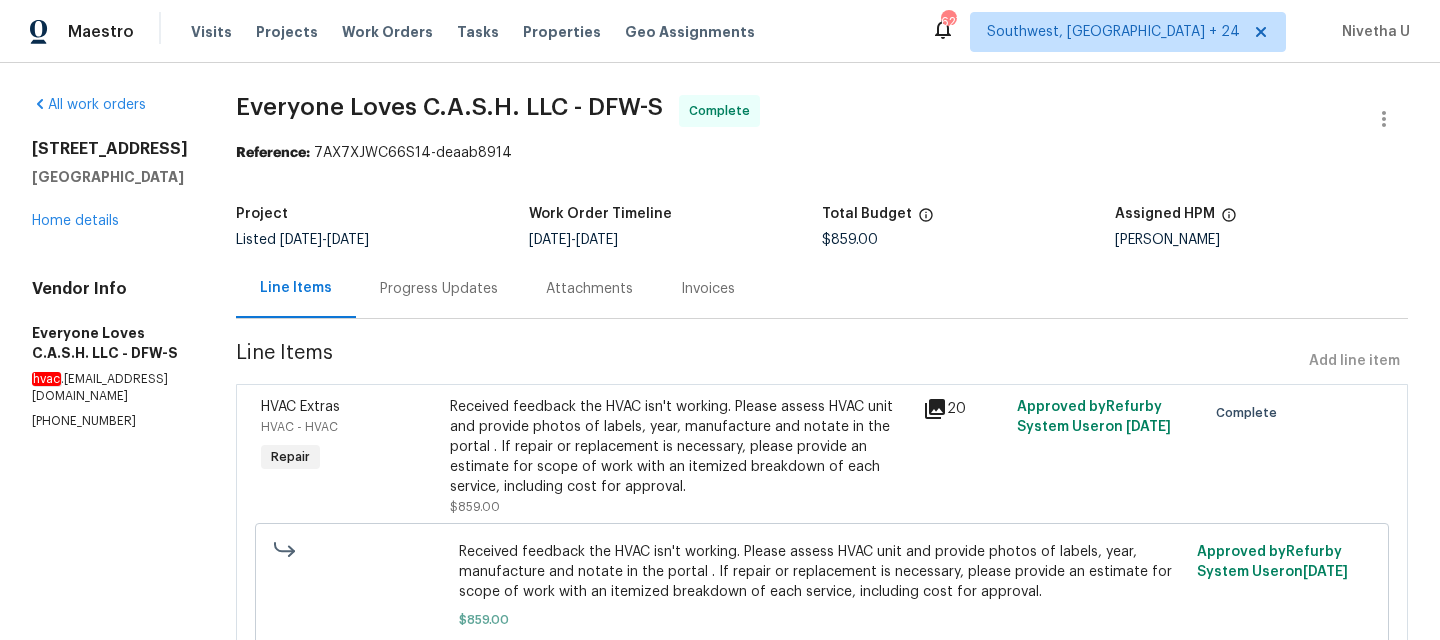 click on "Attachments" at bounding box center (589, 289) 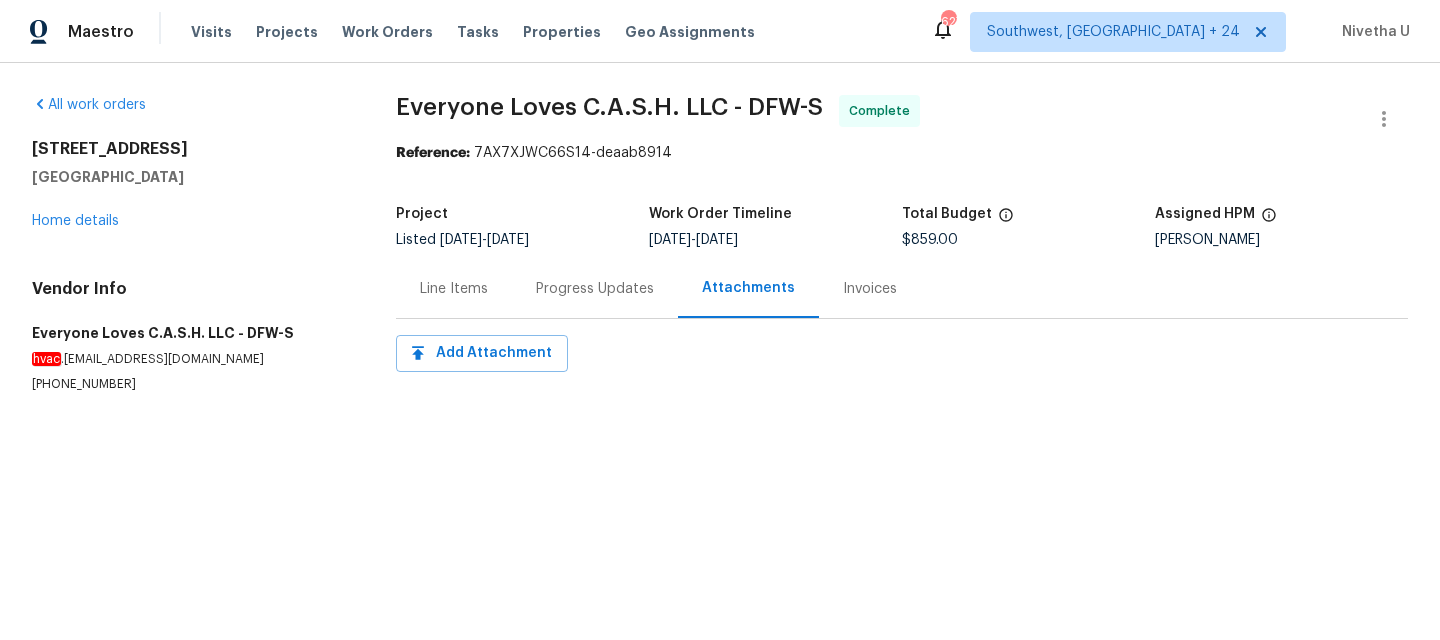 click on "Progress Updates" at bounding box center (595, 289) 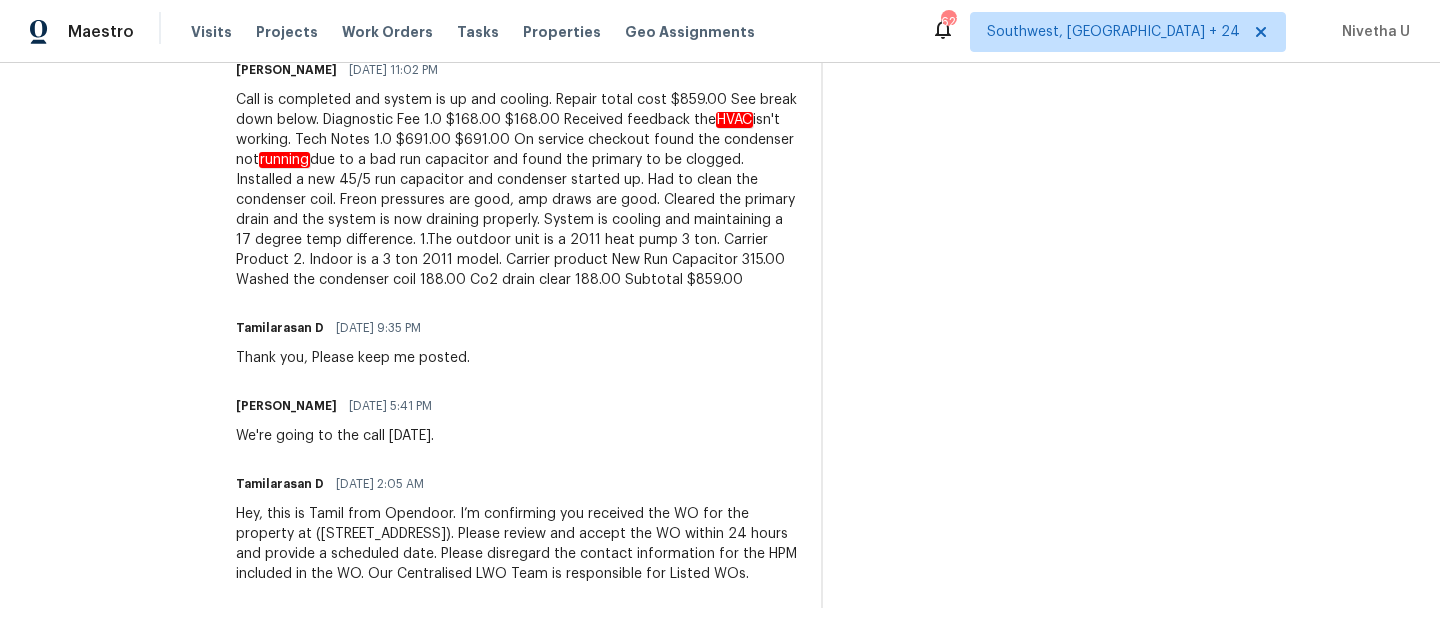 scroll, scrollTop: 0, scrollLeft: 0, axis: both 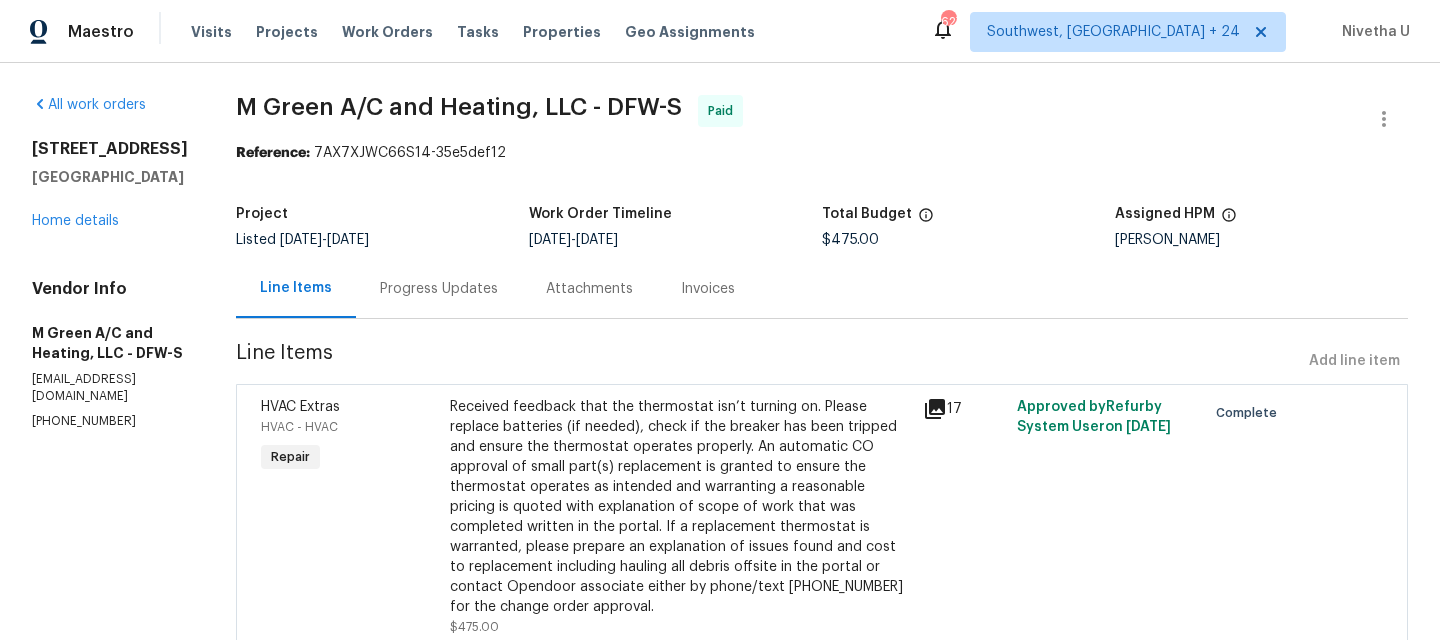 click on "Progress Updates" at bounding box center (439, 289) 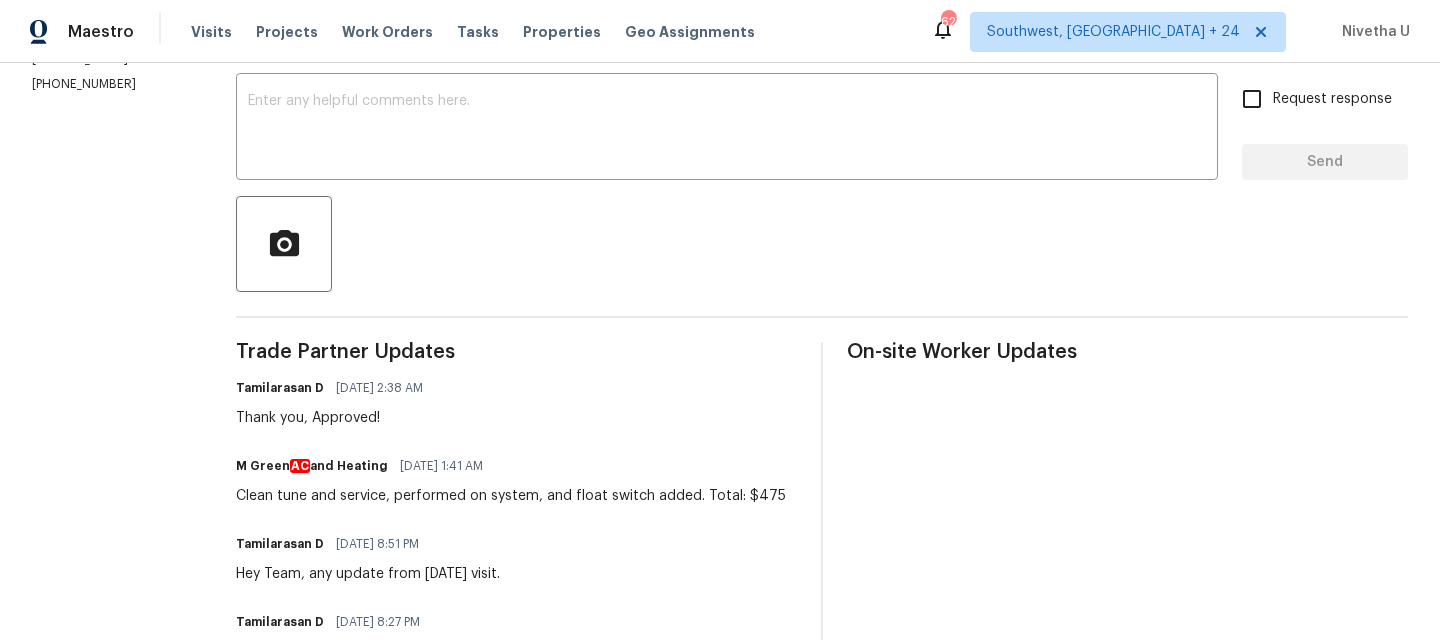 scroll, scrollTop: 0, scrollLeft: 0, axis: both 